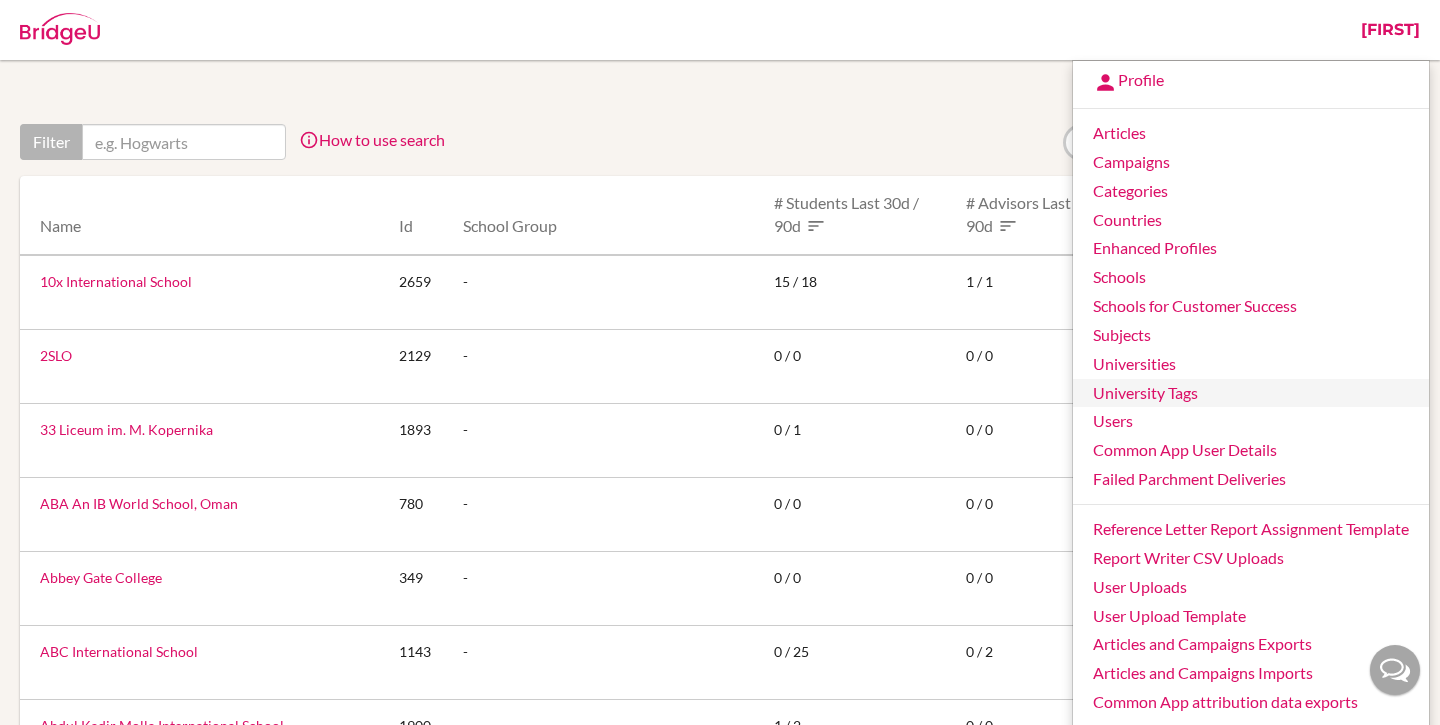 scroll, scrollTop: 0, scrollLeft: 0, axis: both 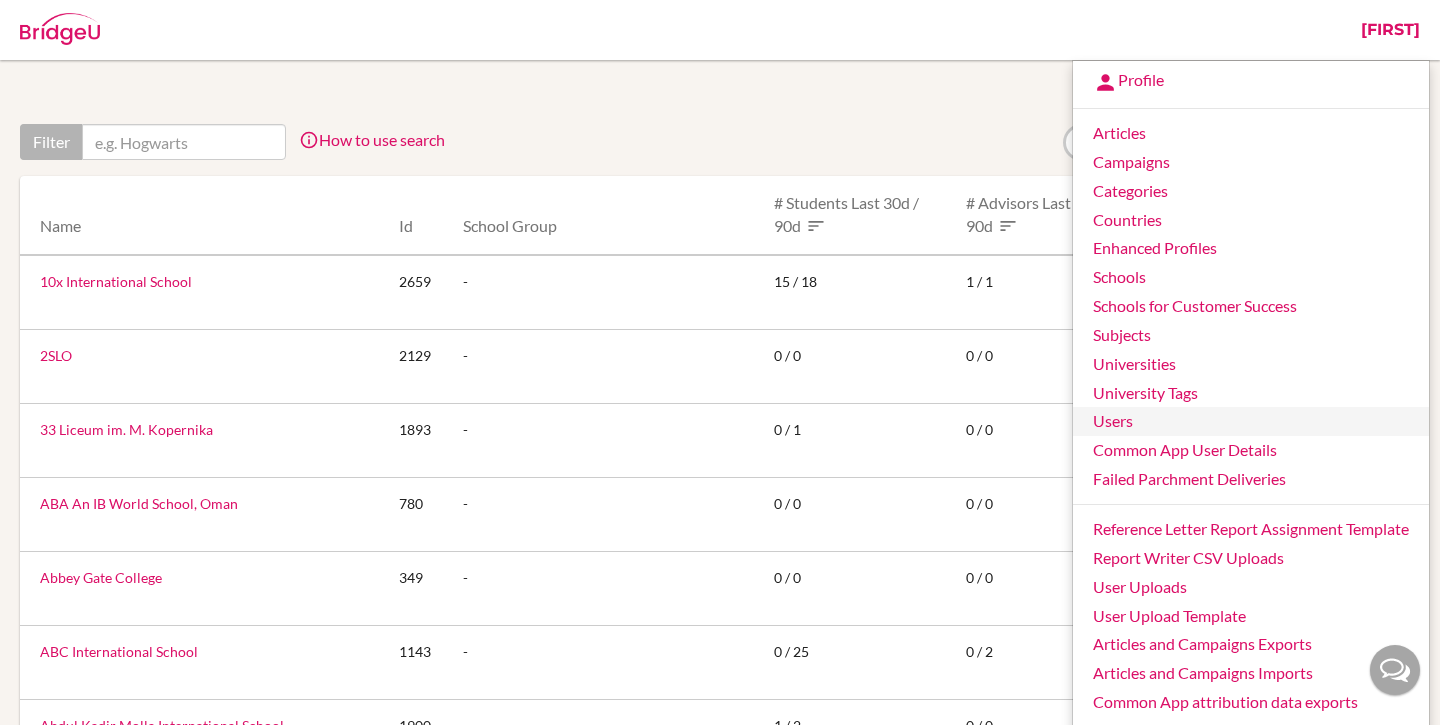 click on "Users" at bounding box center (1251, 421) 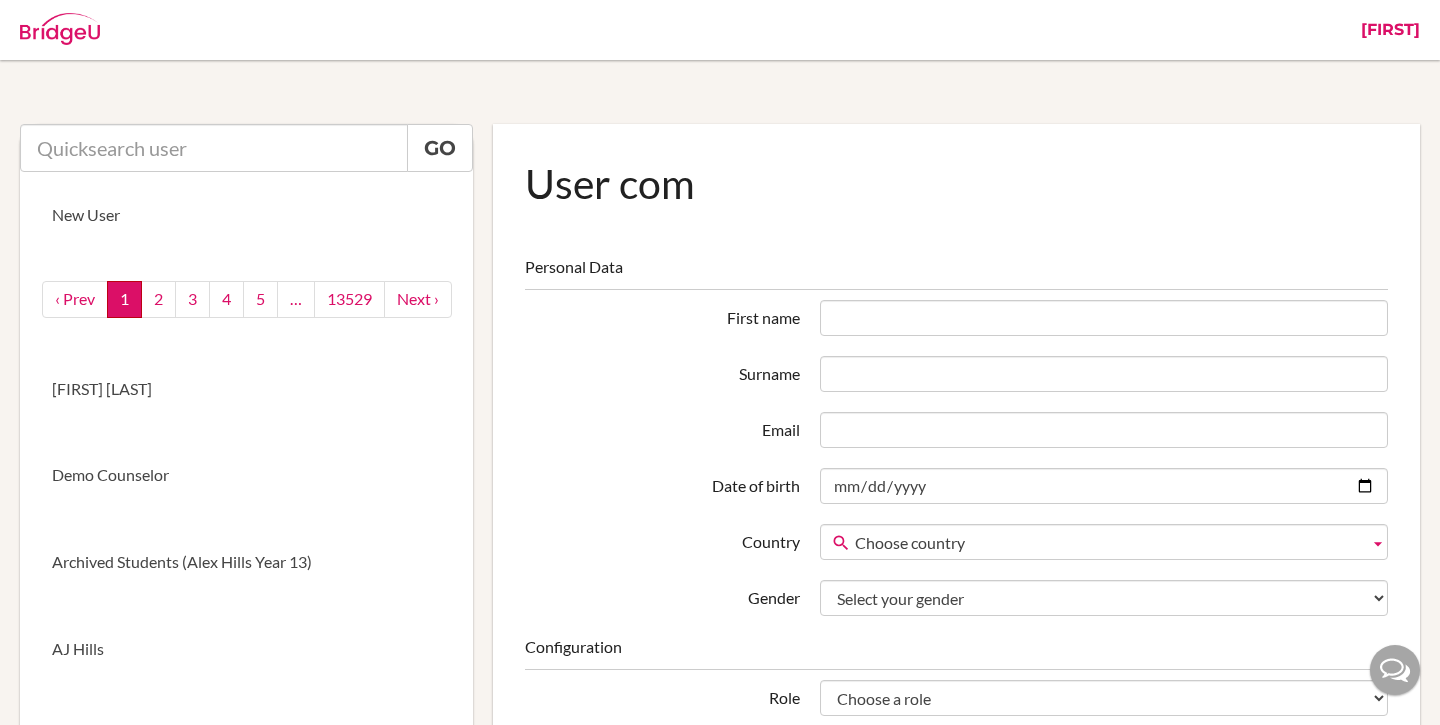 scroll, scrollTop: 0, scrollLeft: 0, axis: both 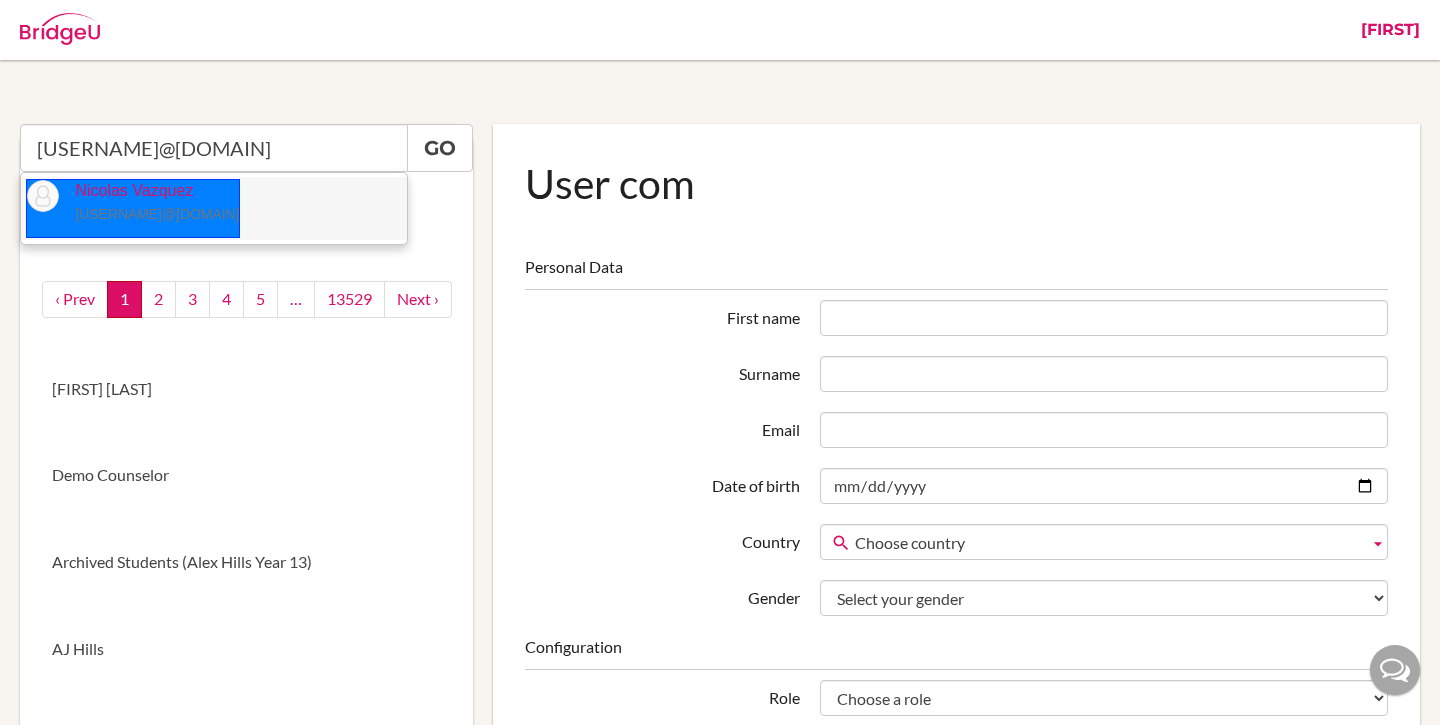 click on "26nicolasv@ecak12.com" at bounding box center (157, 214) 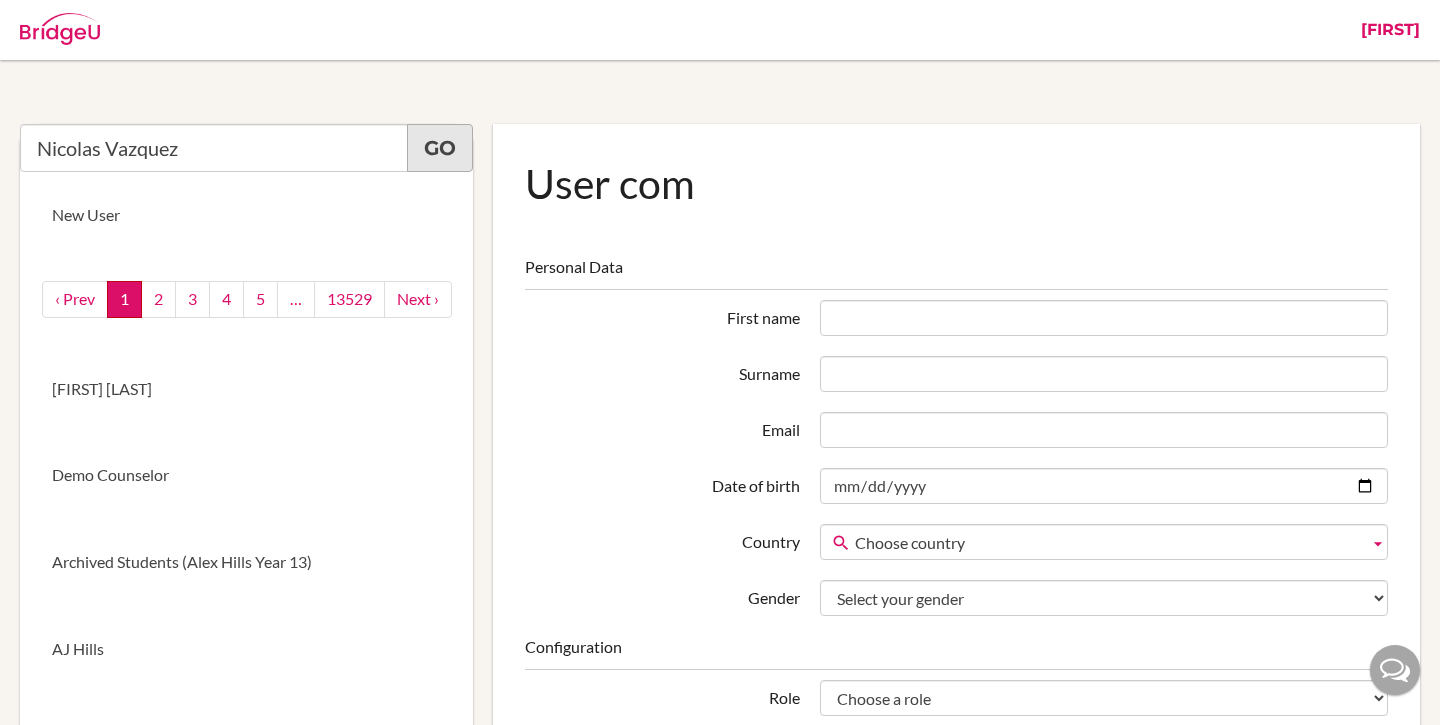 type on "Nicolas Vazquez" 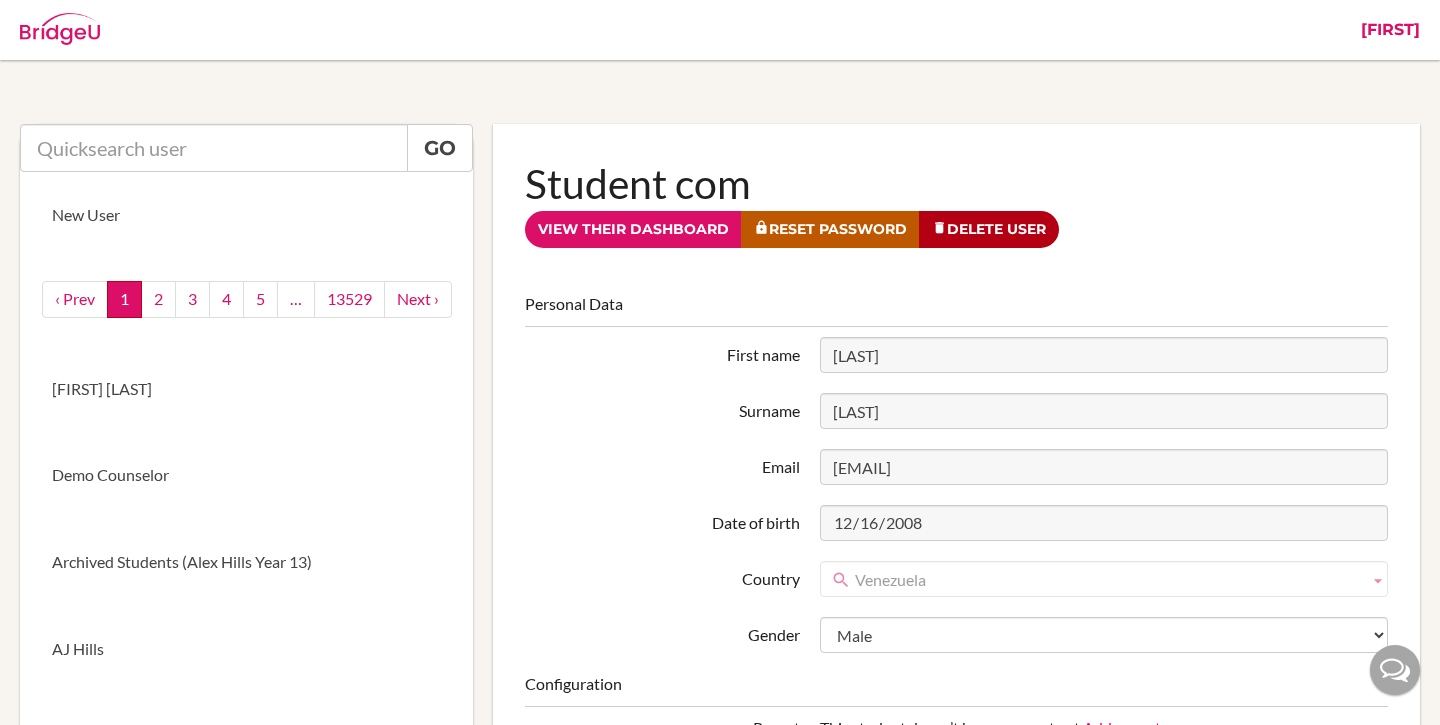 scroll, scrollTop: 0, scrollLeft: 0, axis: both 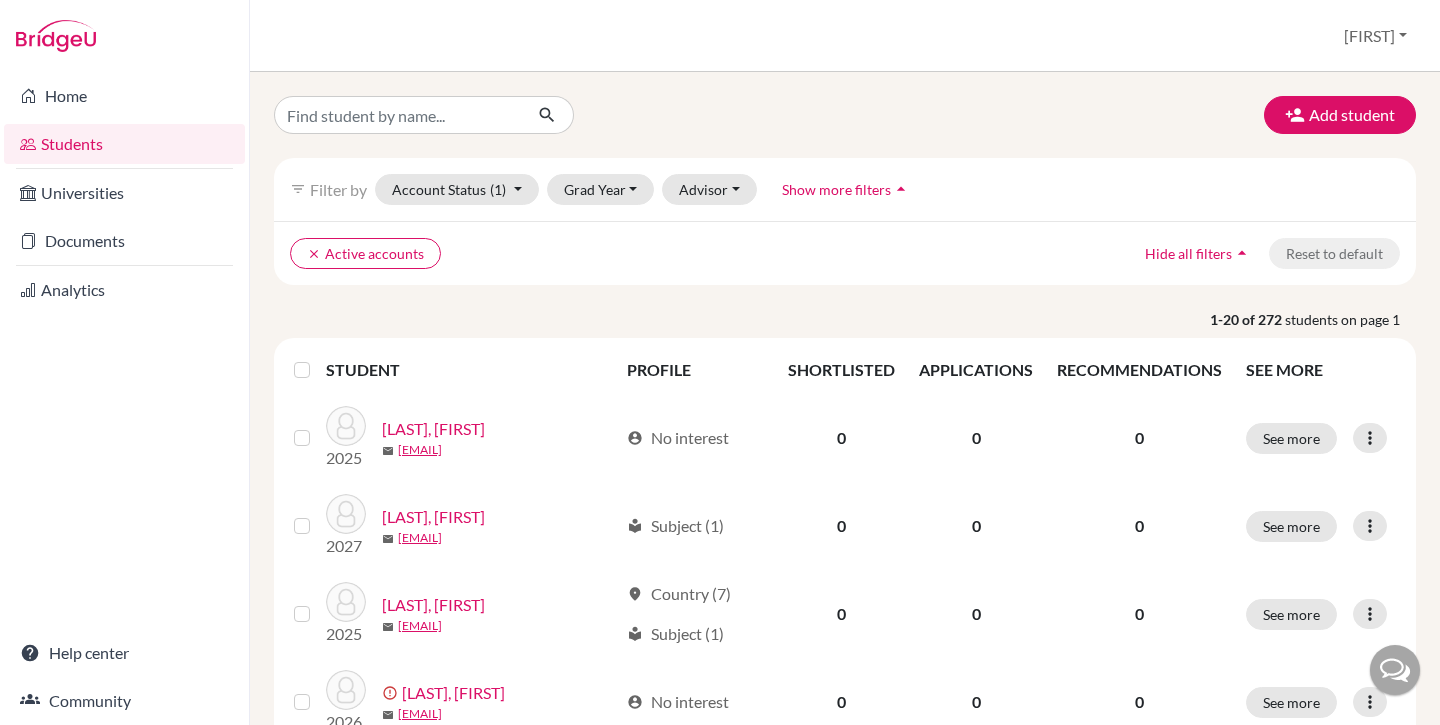 click on "filter_list Filter by Account Status (1) Active accounts done Archived accounts Registered Unregistered Grad Year 2028 2027 2026 2025 Advisor Without advisor Ebenezar, Sudha Mark, Hoihnu Show more filters arrow_drop_up" at bounding box center (845, 189) 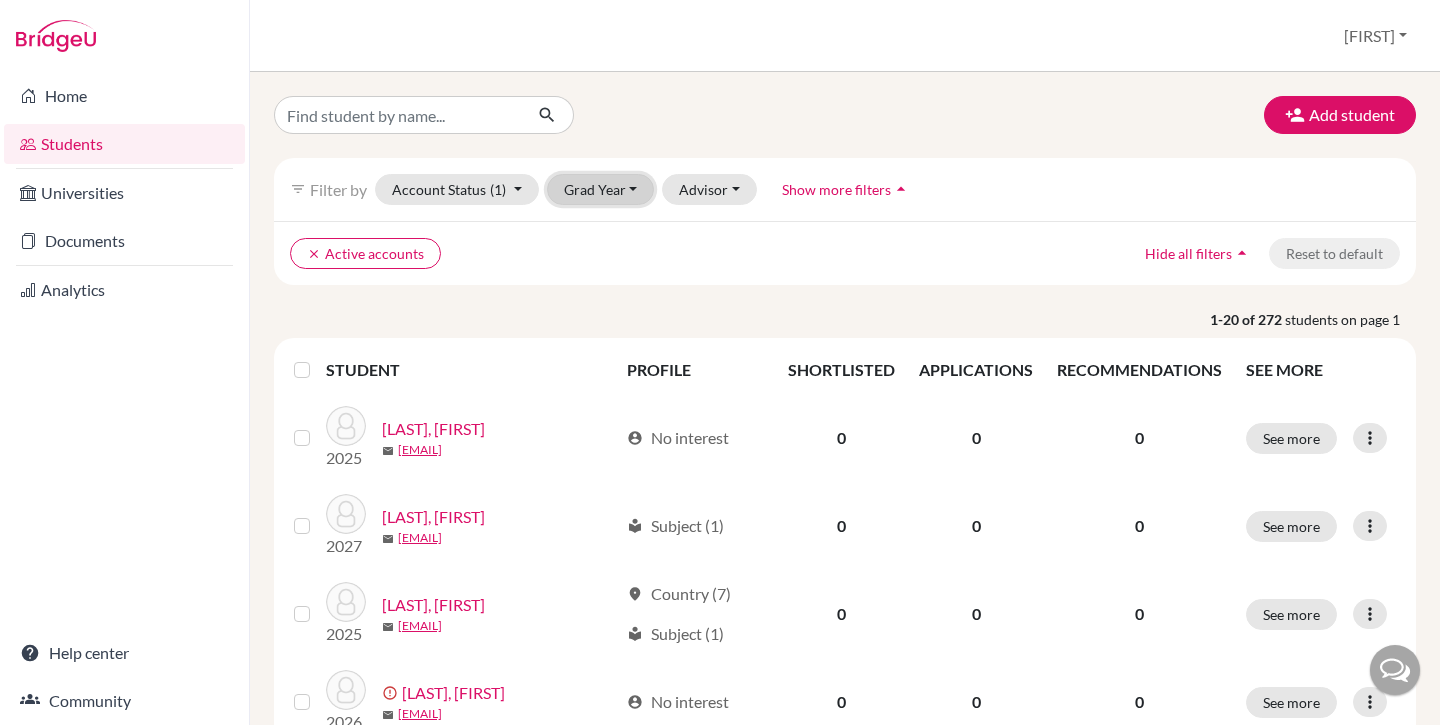 click on "Grad Year" at bounding box center [601, 189] 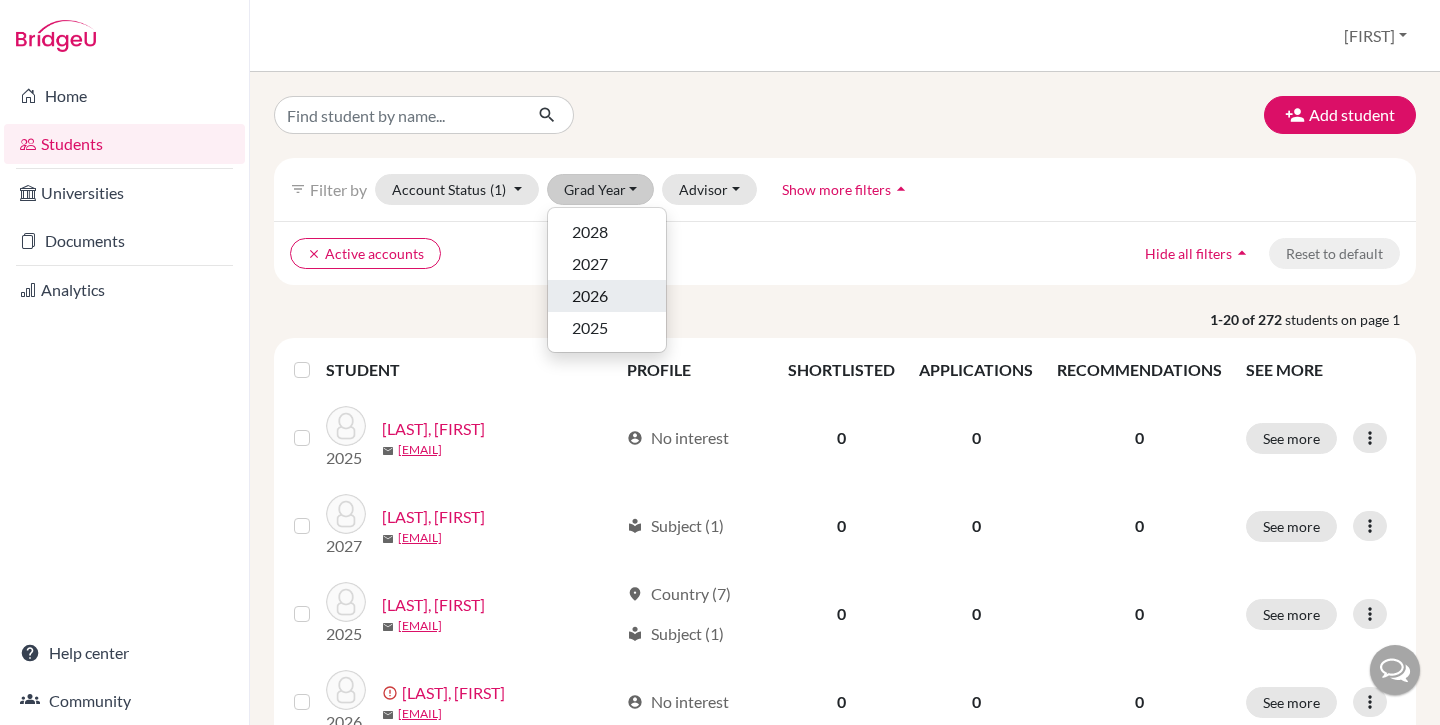 click on "2026" at bounding box center (590, 296) 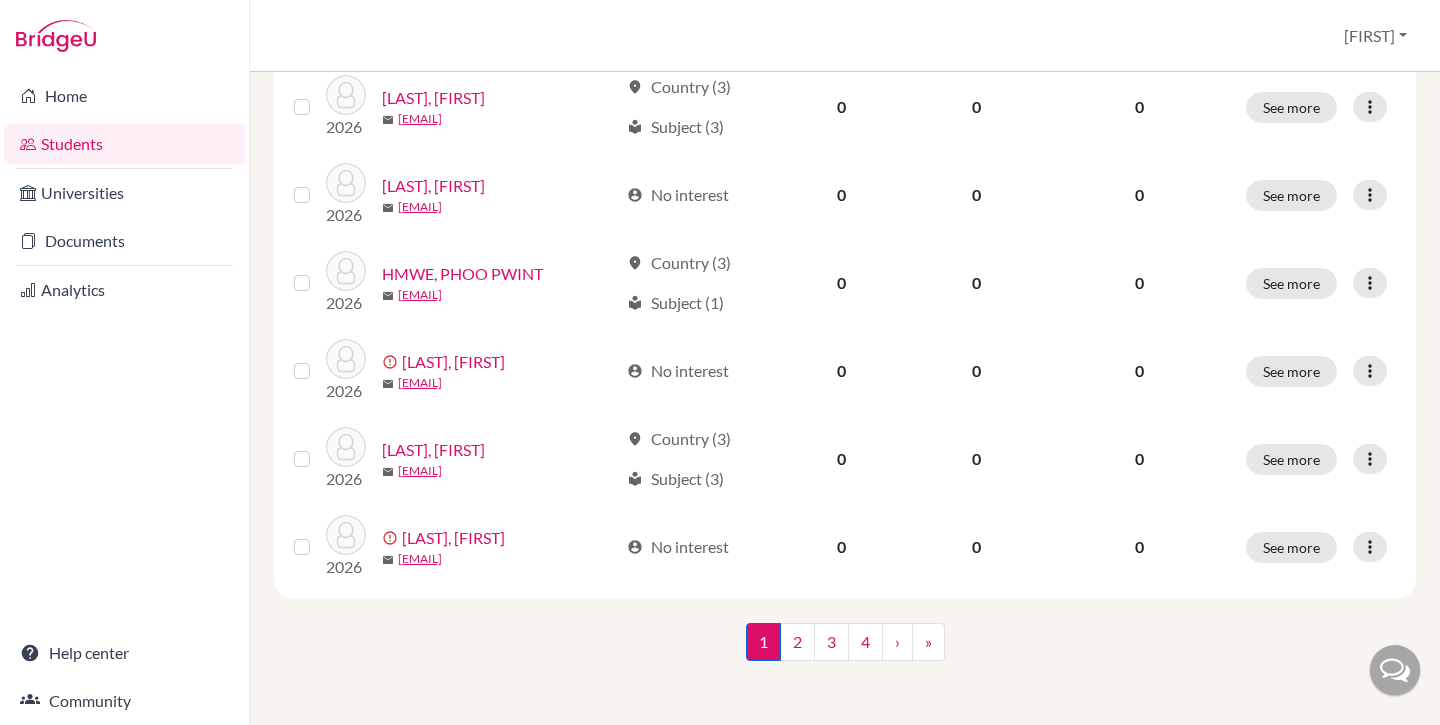 scroll, scrollTop: 0, scrollLeft: 0, axis: both 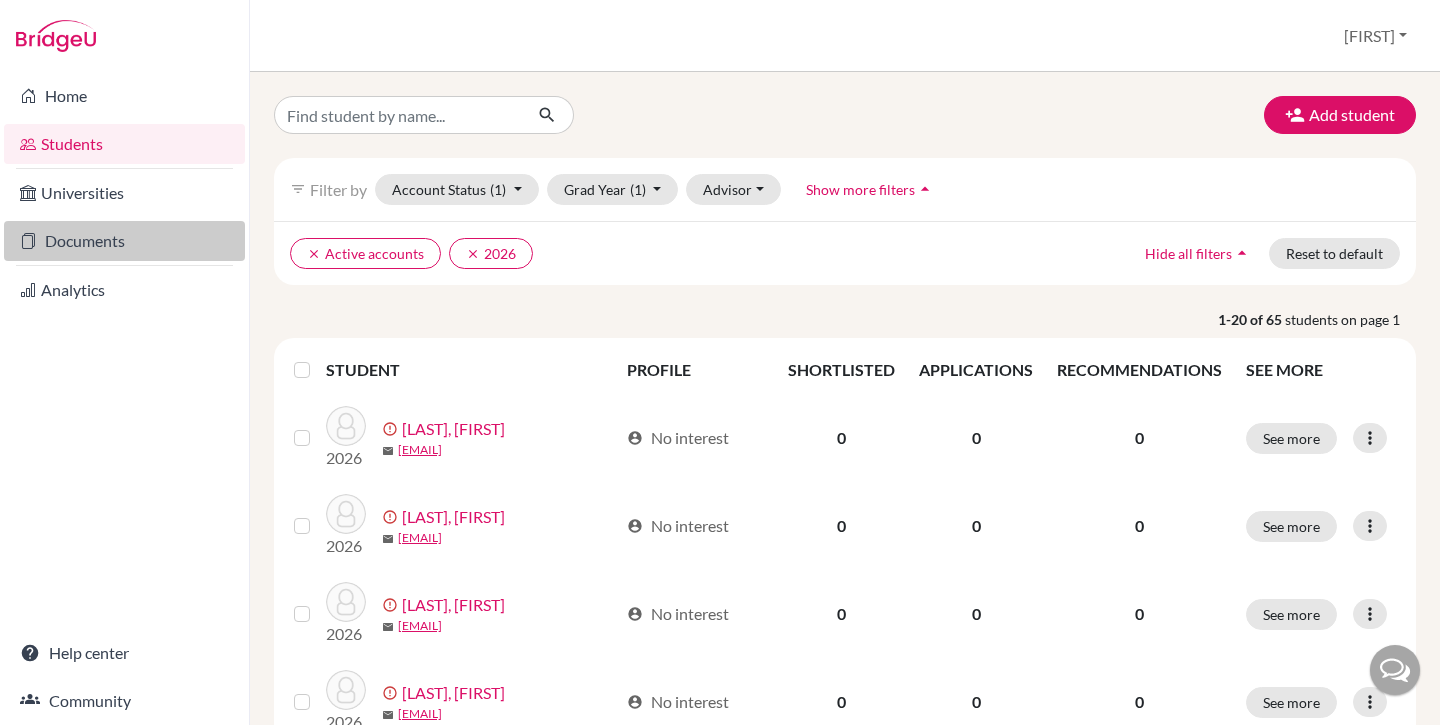 click on "Documents" at bounding box center (124, 241) 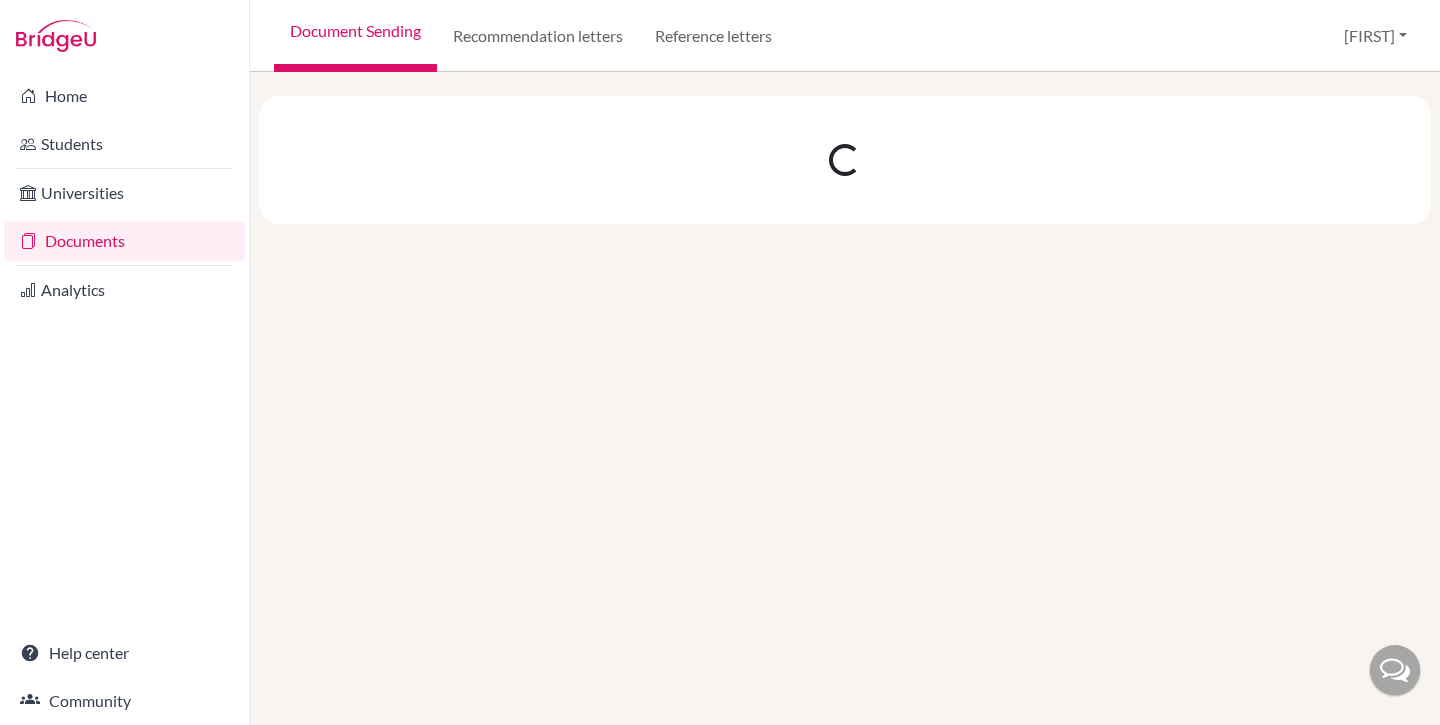 scroll, scrollTop: 0, scrollLeft: 0, axis: both 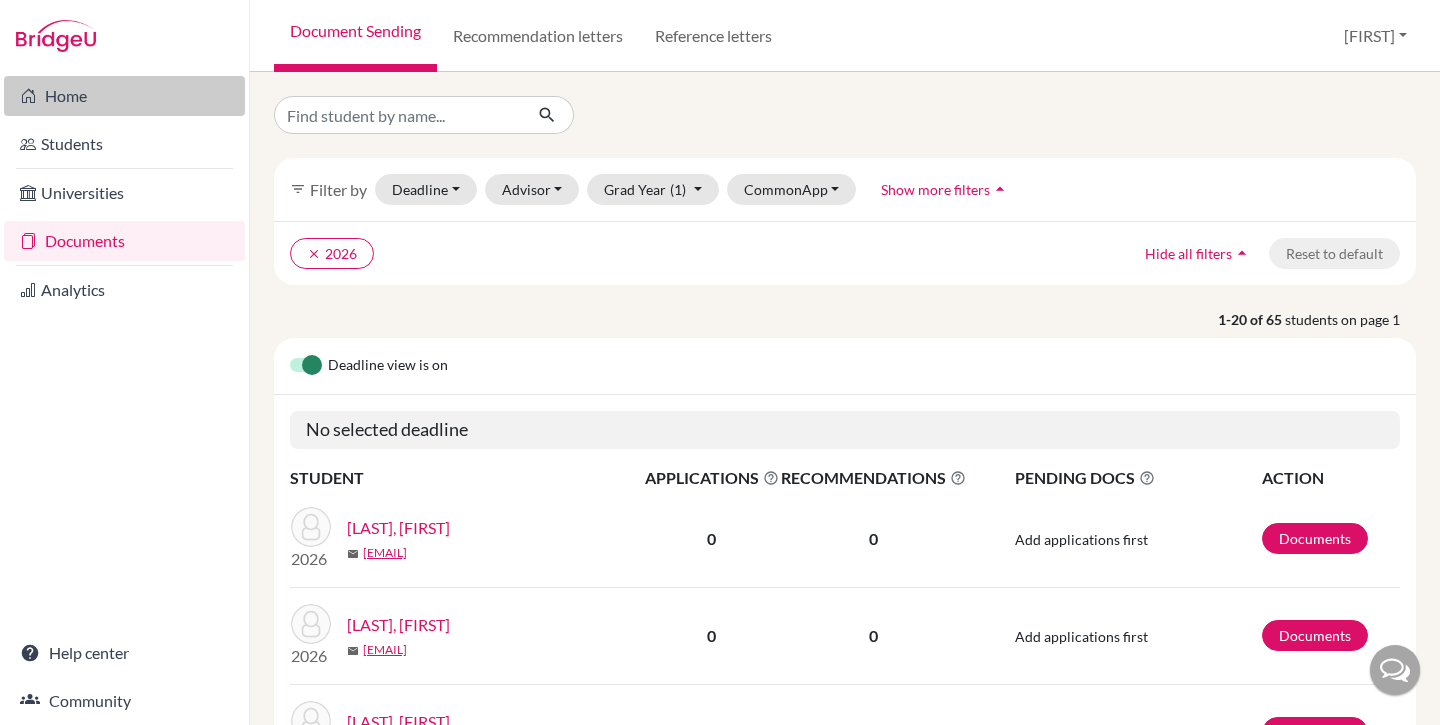 click on "Home" at bounding box center [124, 96] 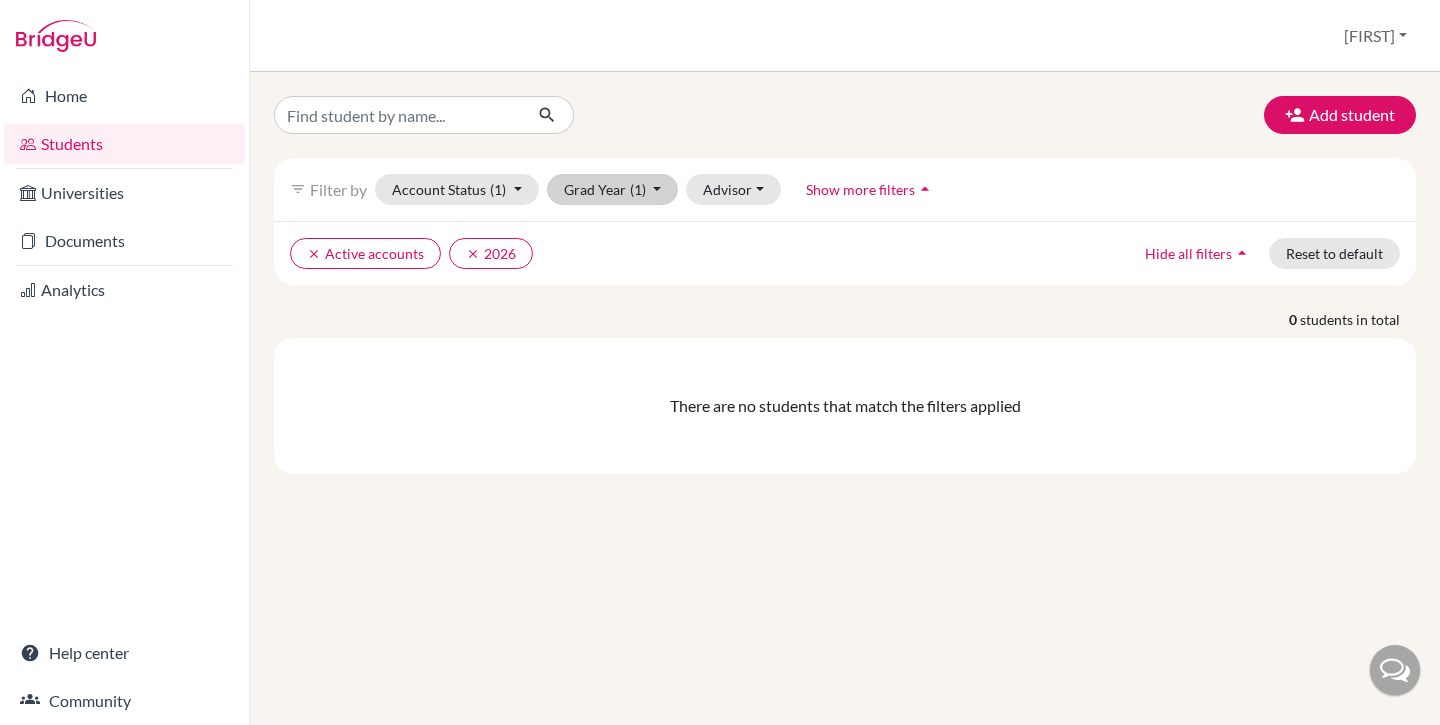 scroll, scrollTop: 0, scrollLeft: 0, axis: both 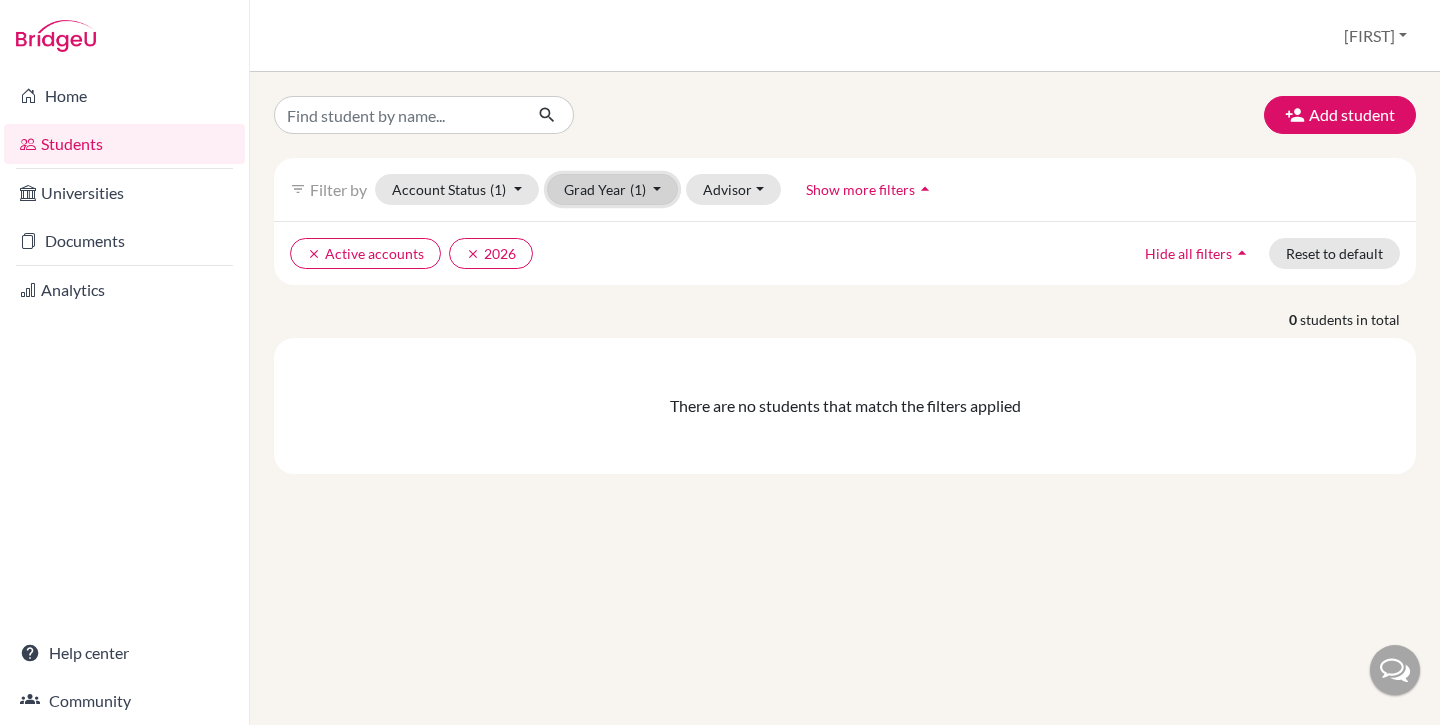 click on "Grad Year (1)" at bounding box center [613, 189] 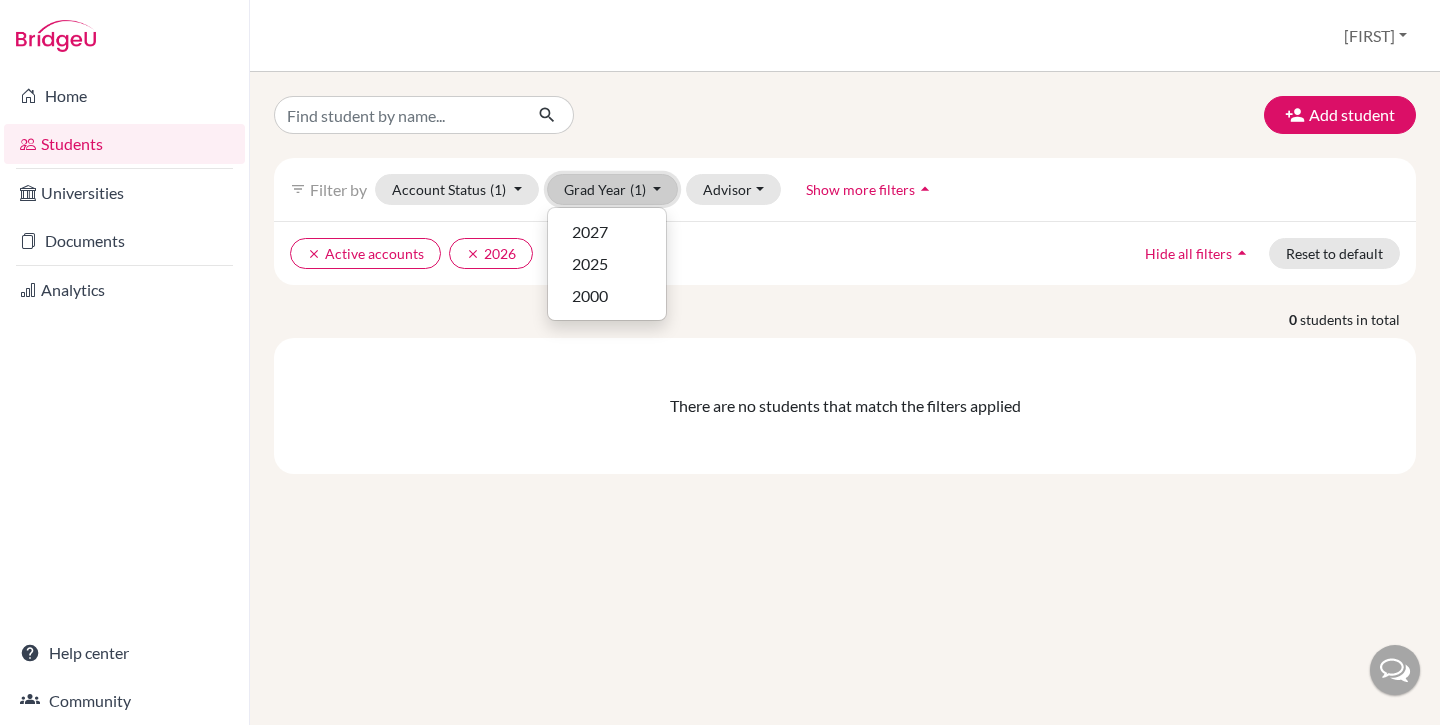 click on "Grad Year (1)" at bounding box center [613, 189] 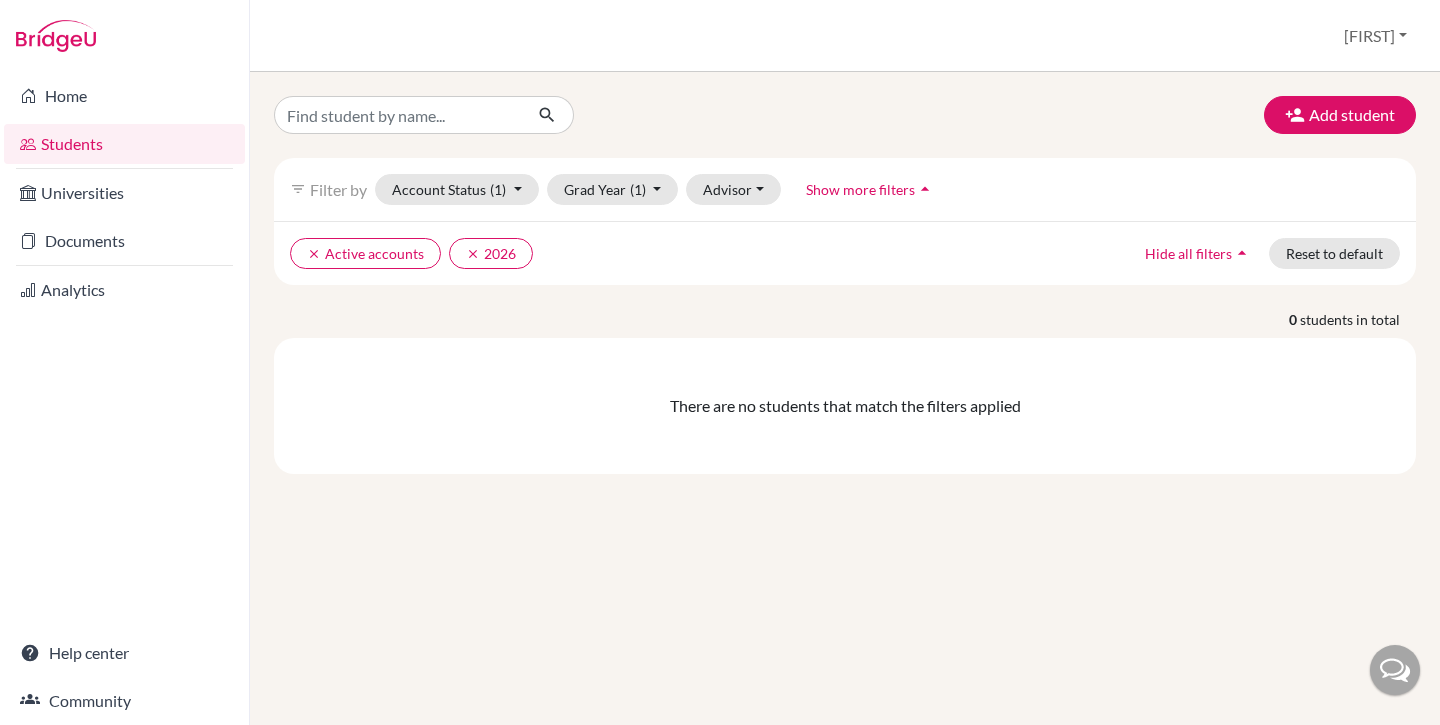 scroll, scrollTop: 0, scrollLeft: 0, axis: both 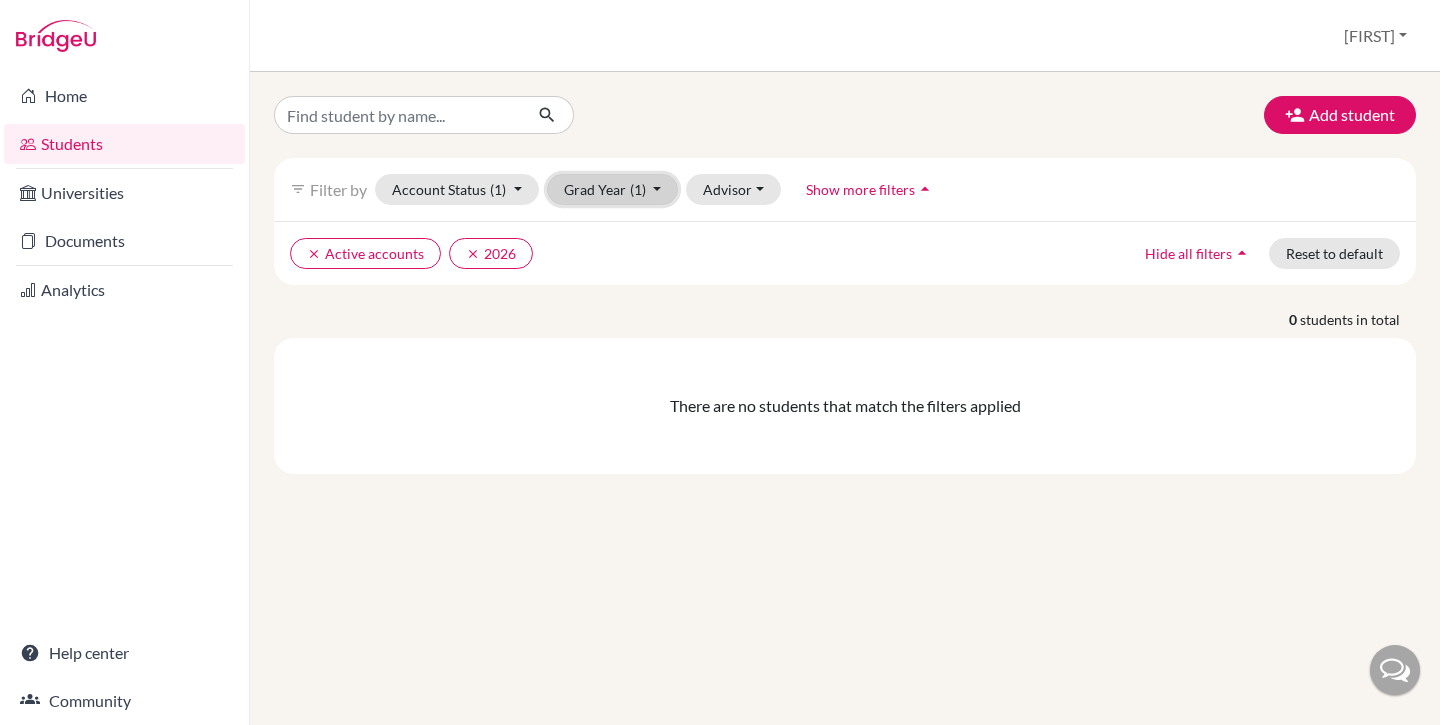 click on "(1)" at bounding box center [638, 189] 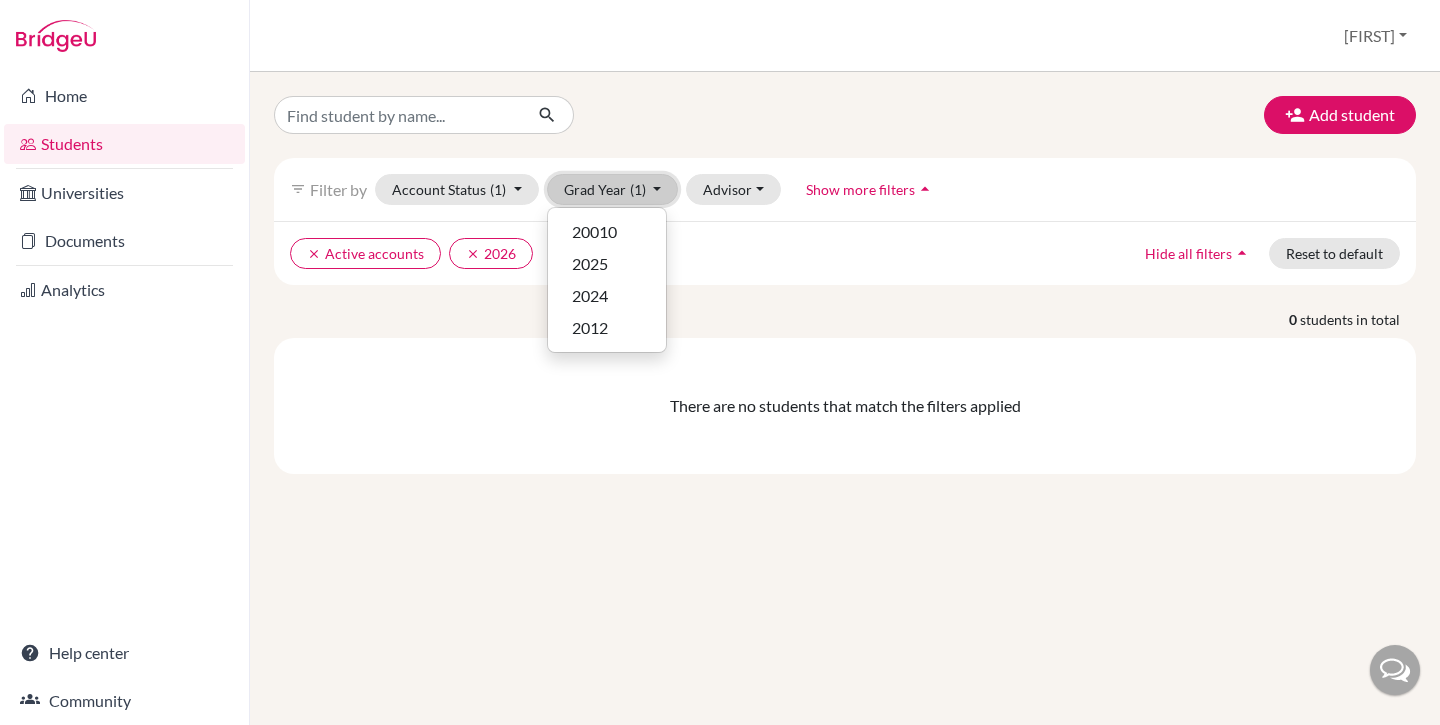 click on "(1)" at bounding box center (638, 189) 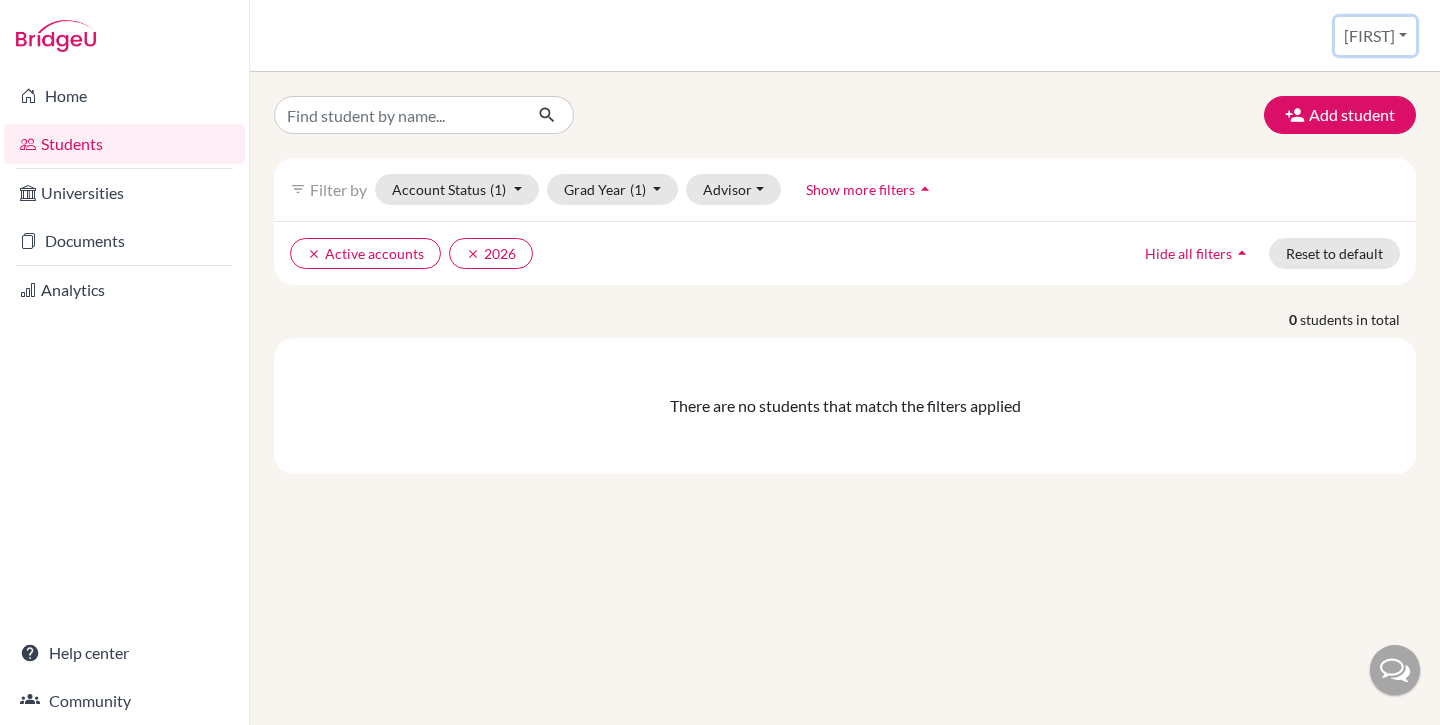 click on "[FIRST]" at bounding box center [1375, 36] 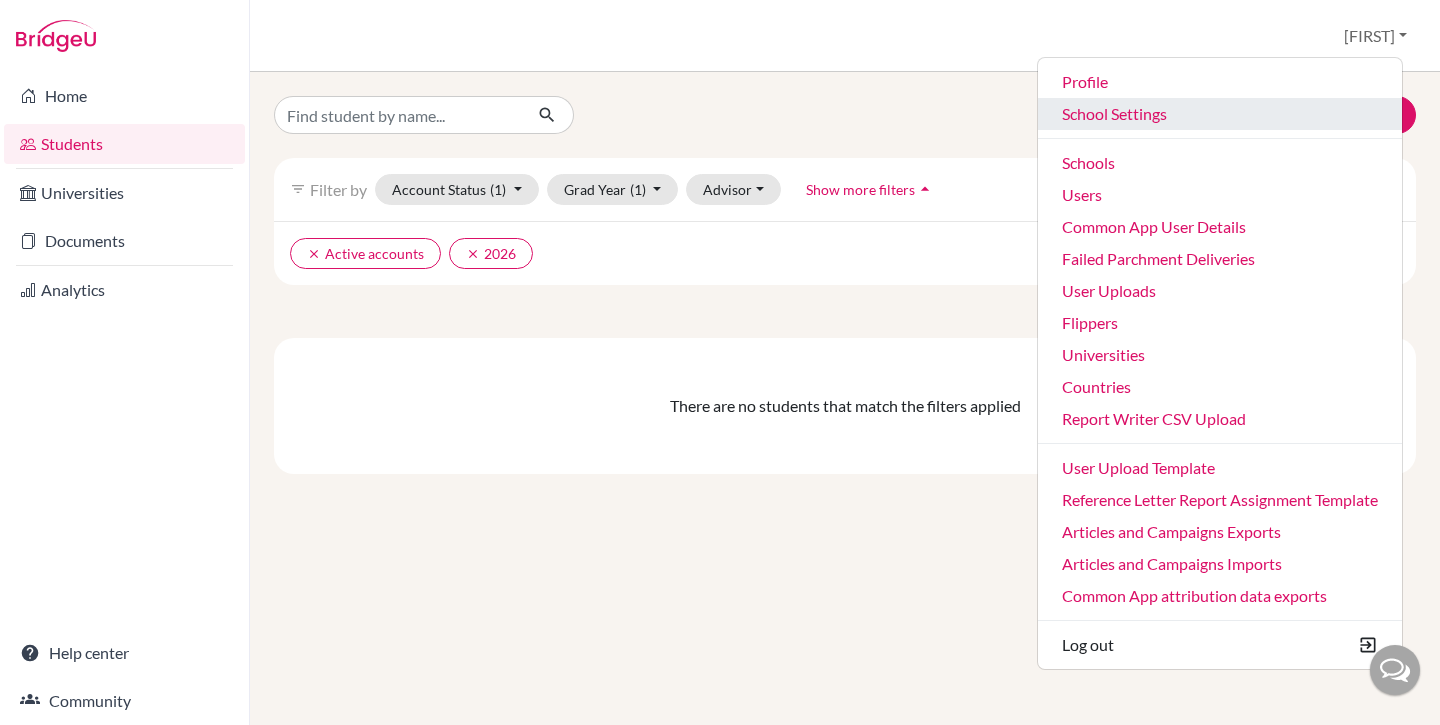 click on "School Settings" at bounding box center (1220, 114) 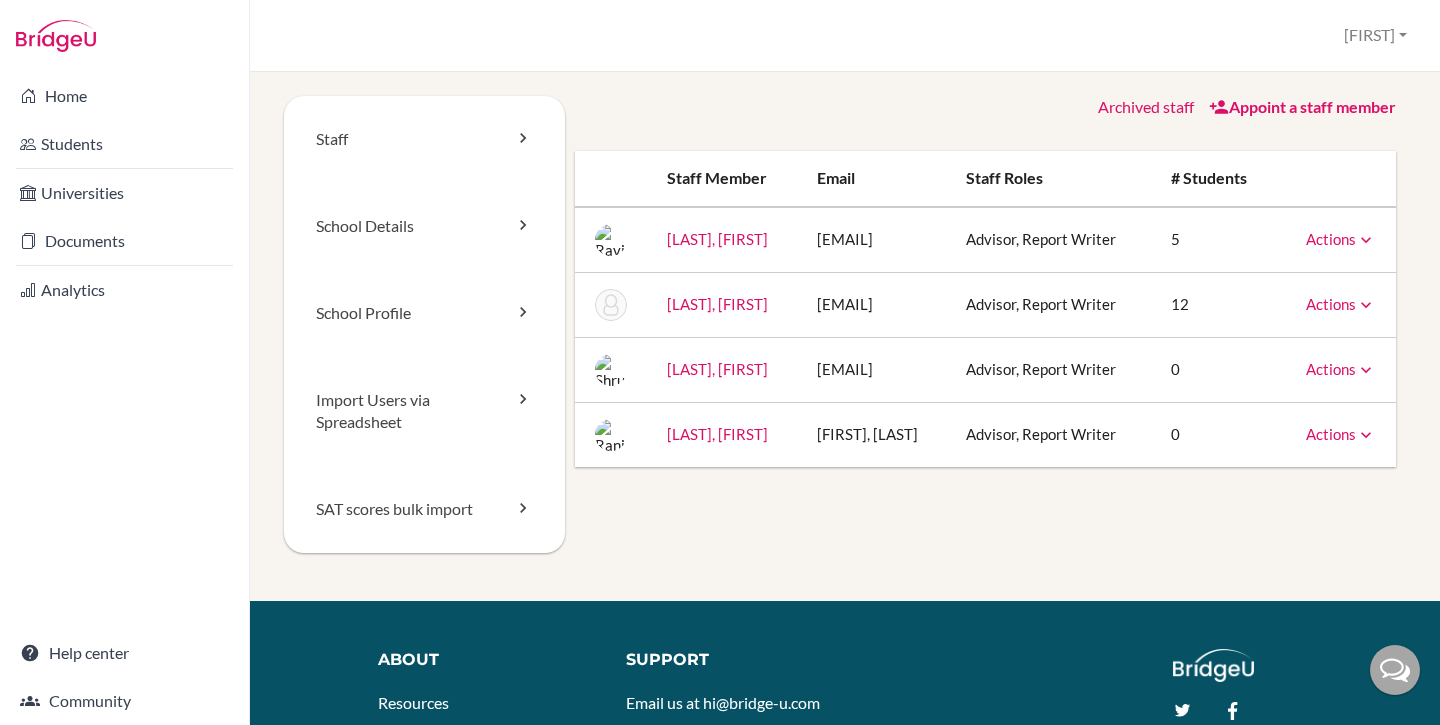 scroll, scrollTop: 0, scrollLeft: 0, axis: both 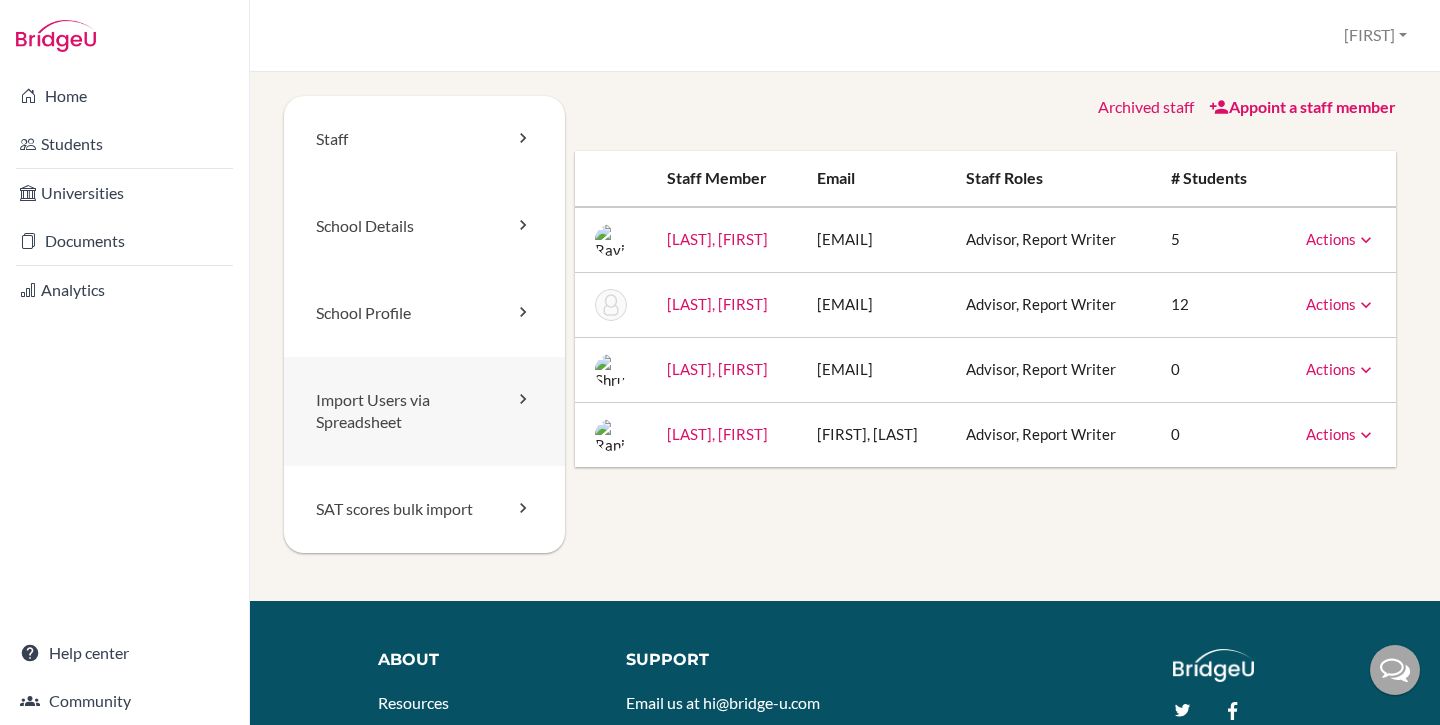 click on "Import Users via Spreadsheet" at bounding box center [424, 412] 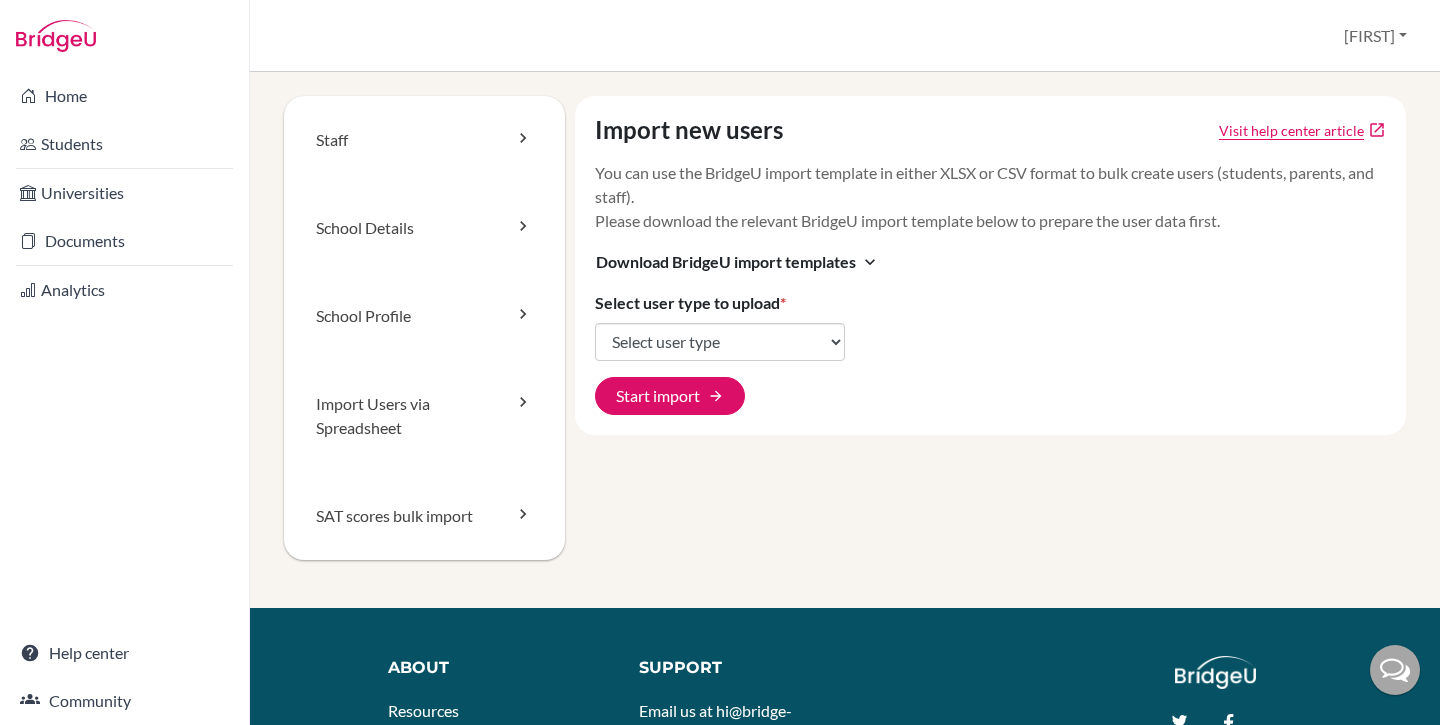 scroll, scrollTop: 0, scrollLeft: 0, axis: both 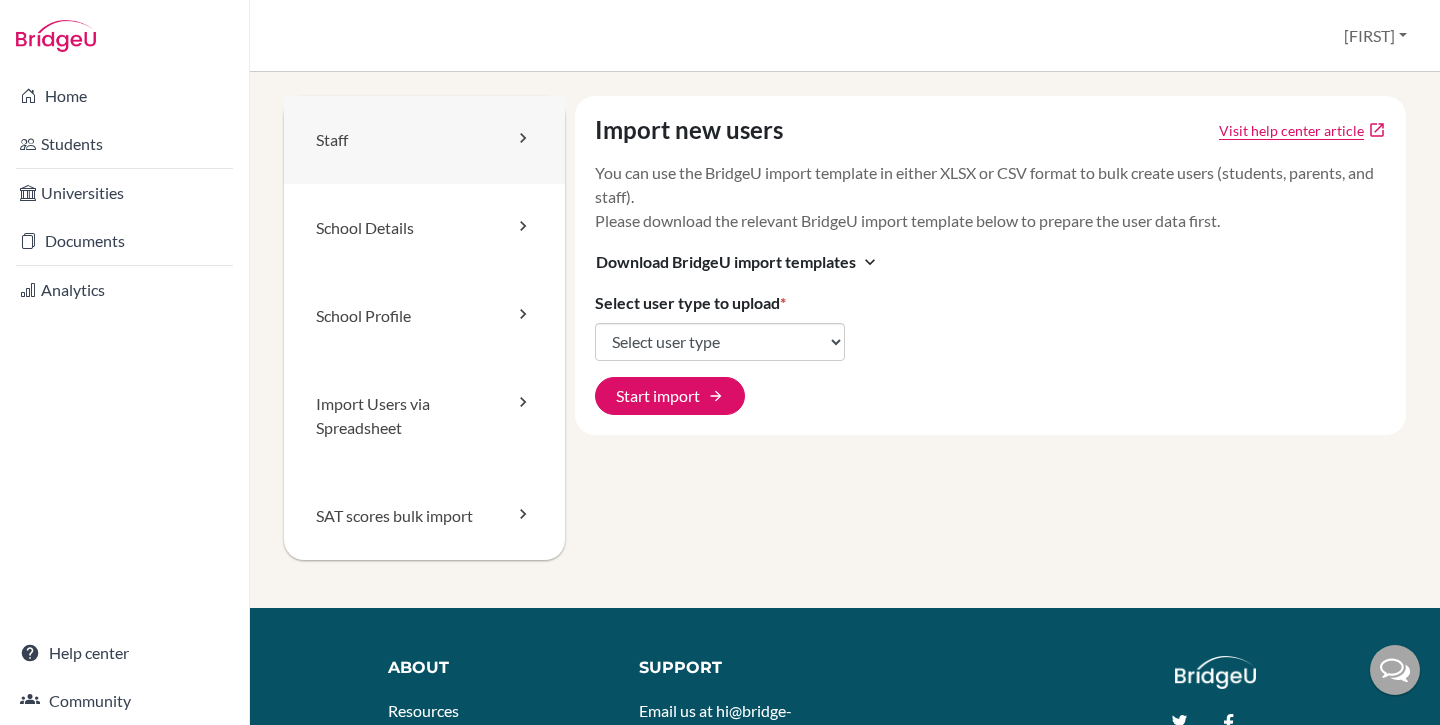 click on "Staff" at bounding box center (424, 140) 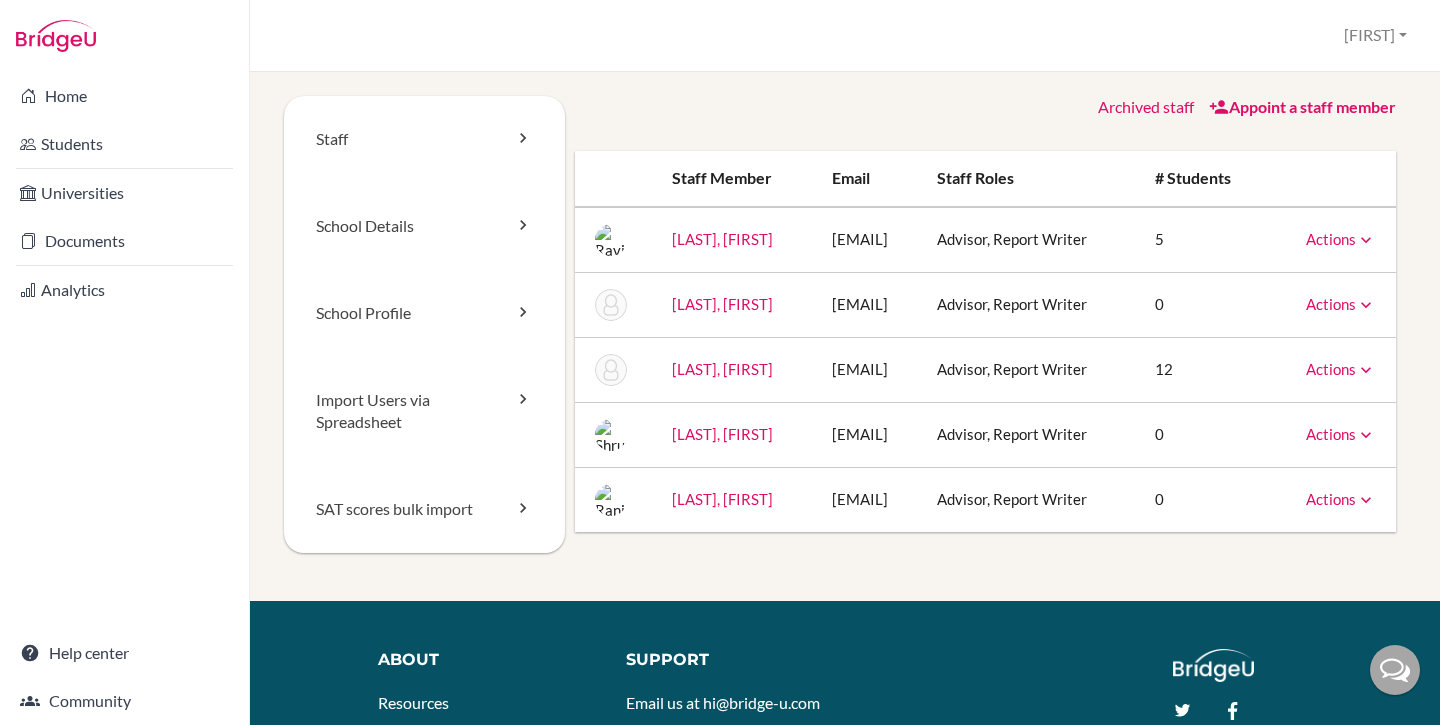 scroll, scrollTop: 0, scrollLeft: 0, axis: both 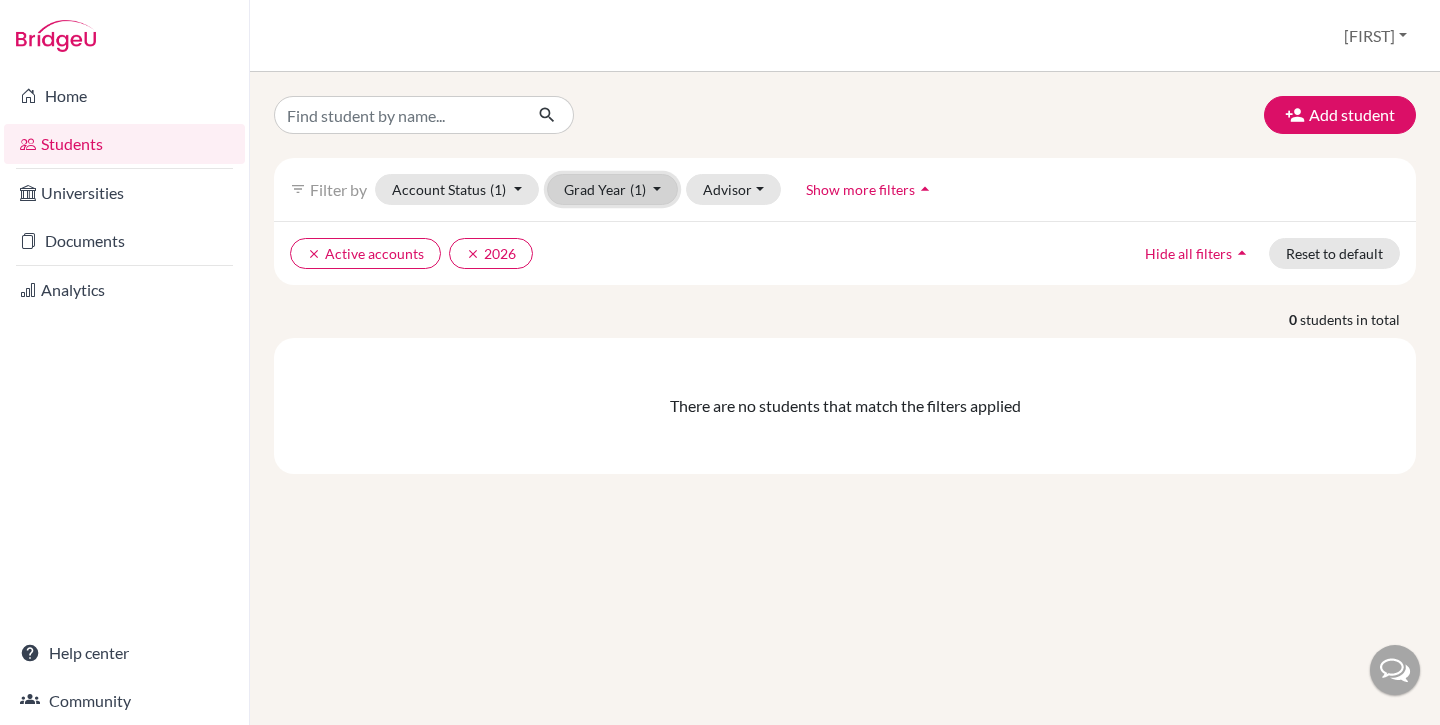 click on "Grad Year (1)" at bounding box center (613, 189) 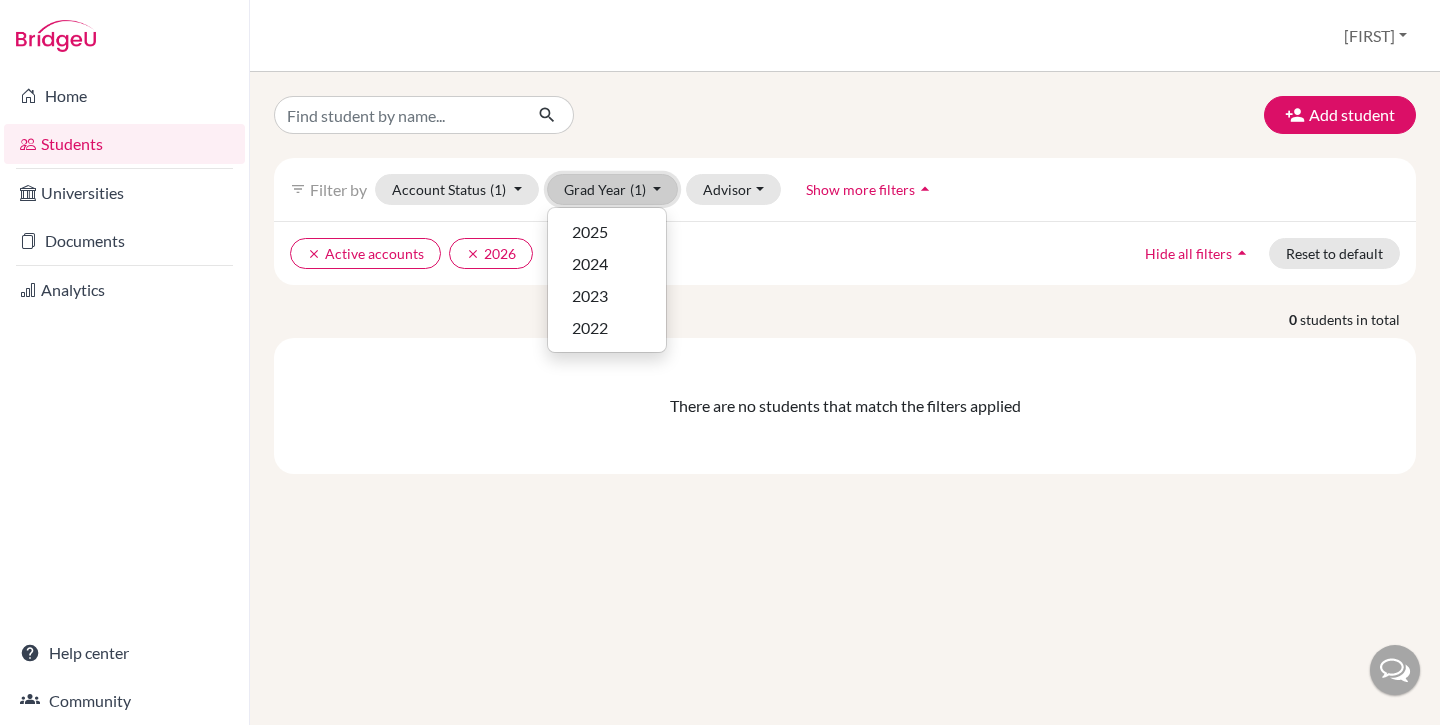click on "Grad Year (1)" at bounding box center (613, 189) 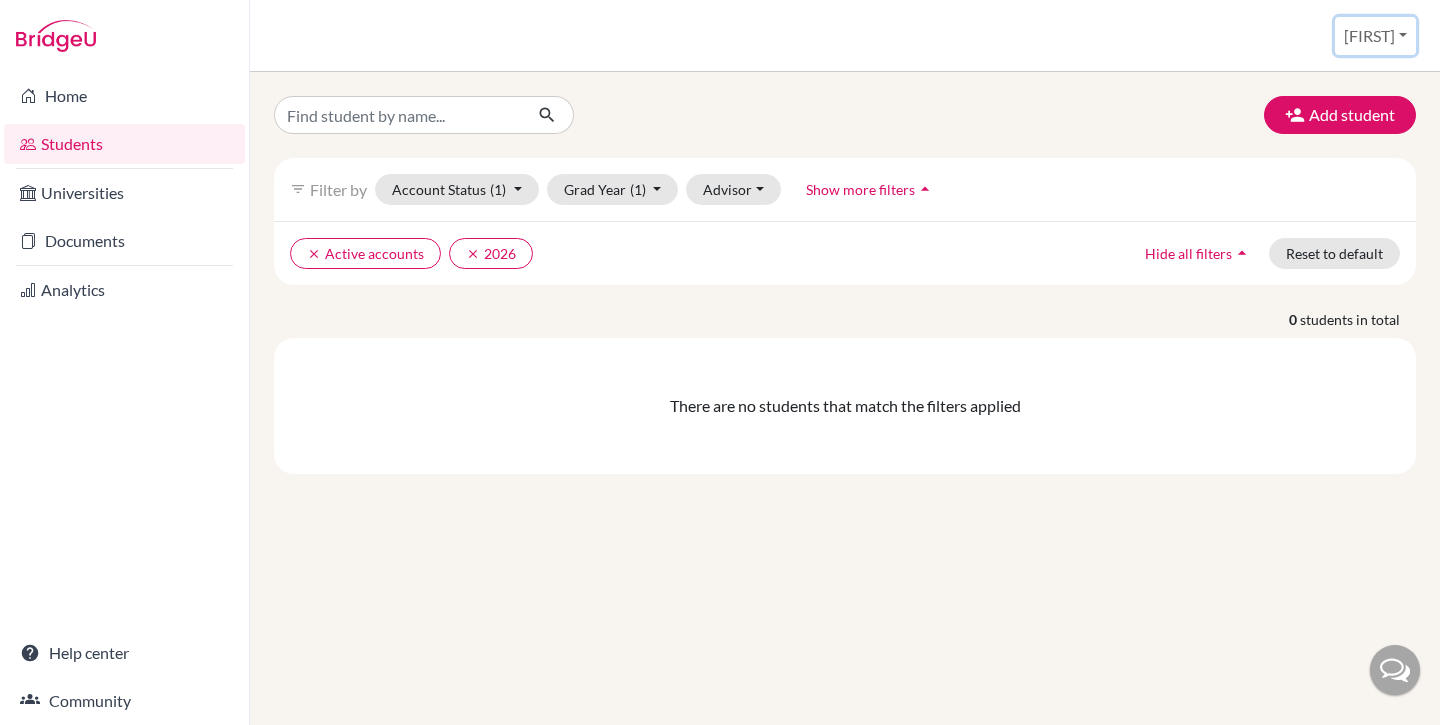 click on "[FIRST]" at bounding box center [1375, 36] 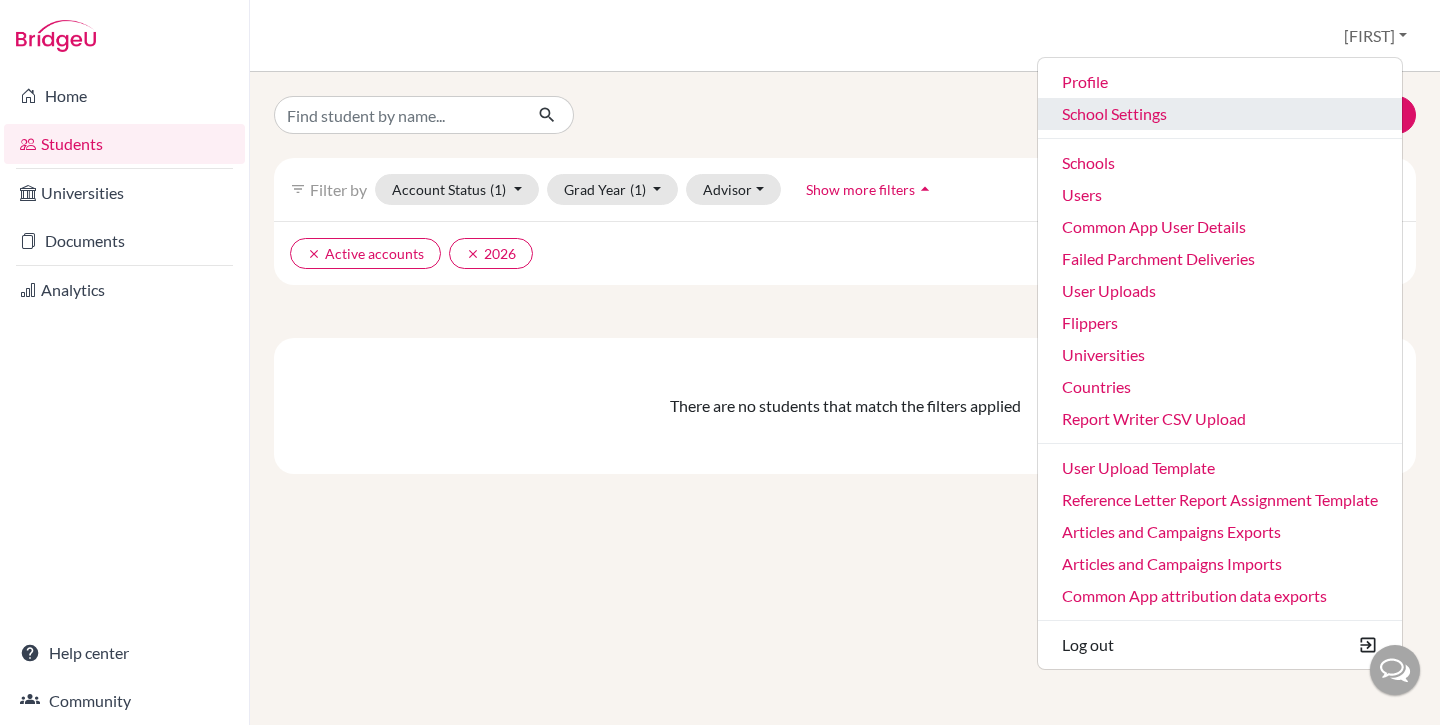 click on "School Settings" at bounding box center (1220, 114) 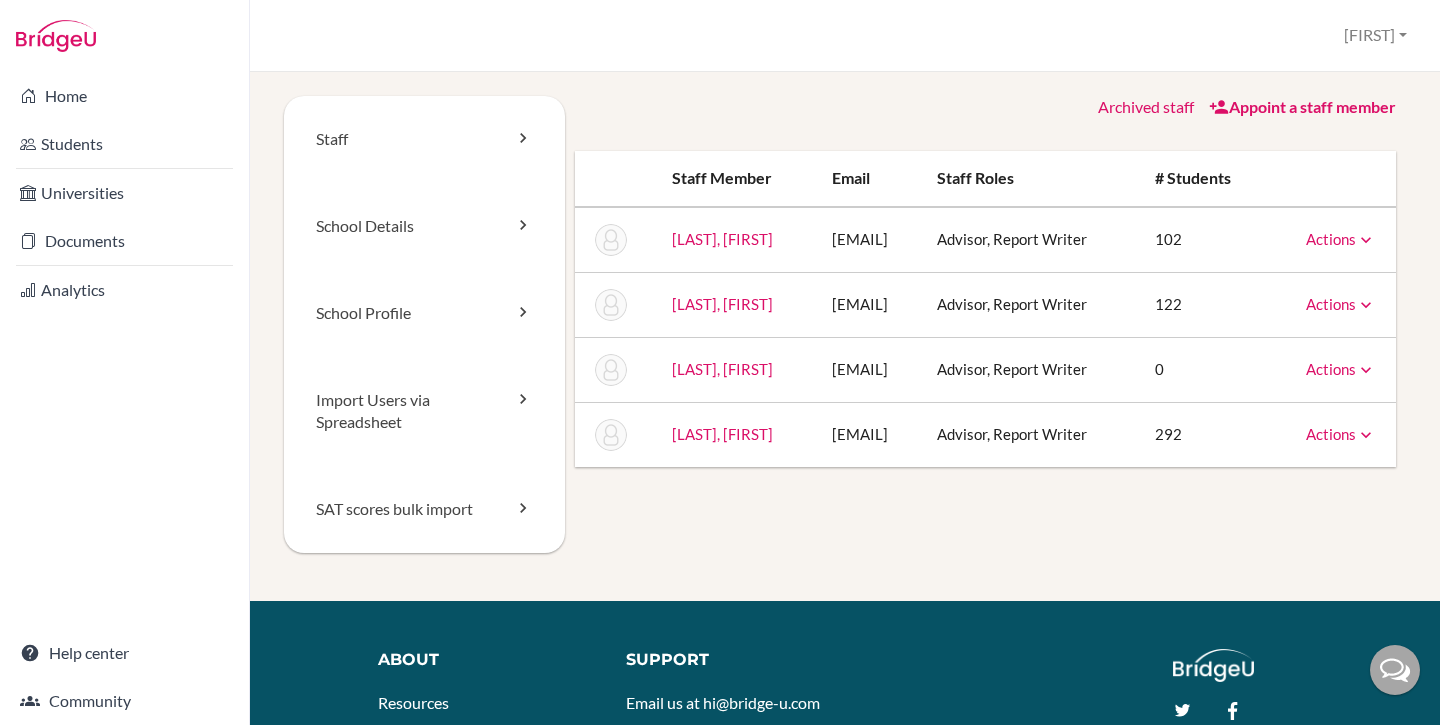 scroll, scrollTop: 0, scrollLeft: 0, axis: both 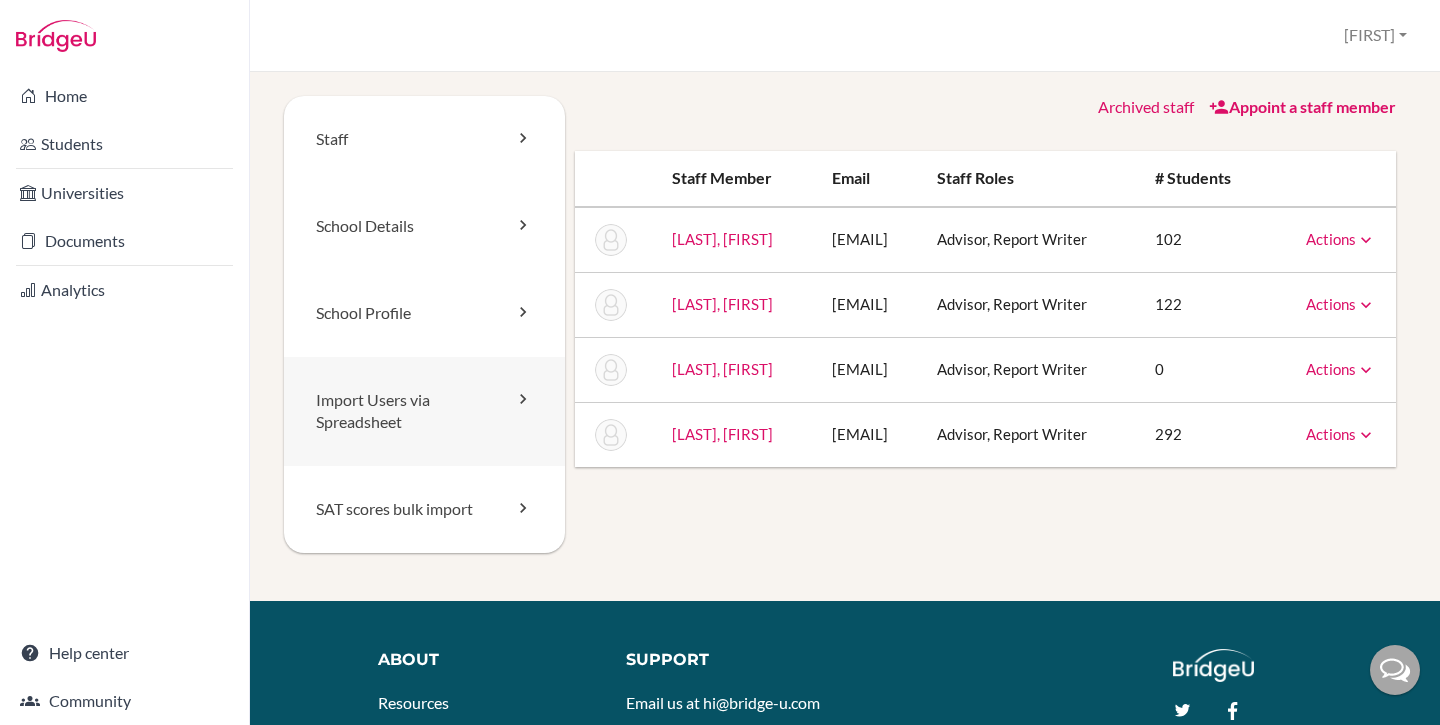 click on "Import Users via Spreadsheet" at bounding box center [424, 412] 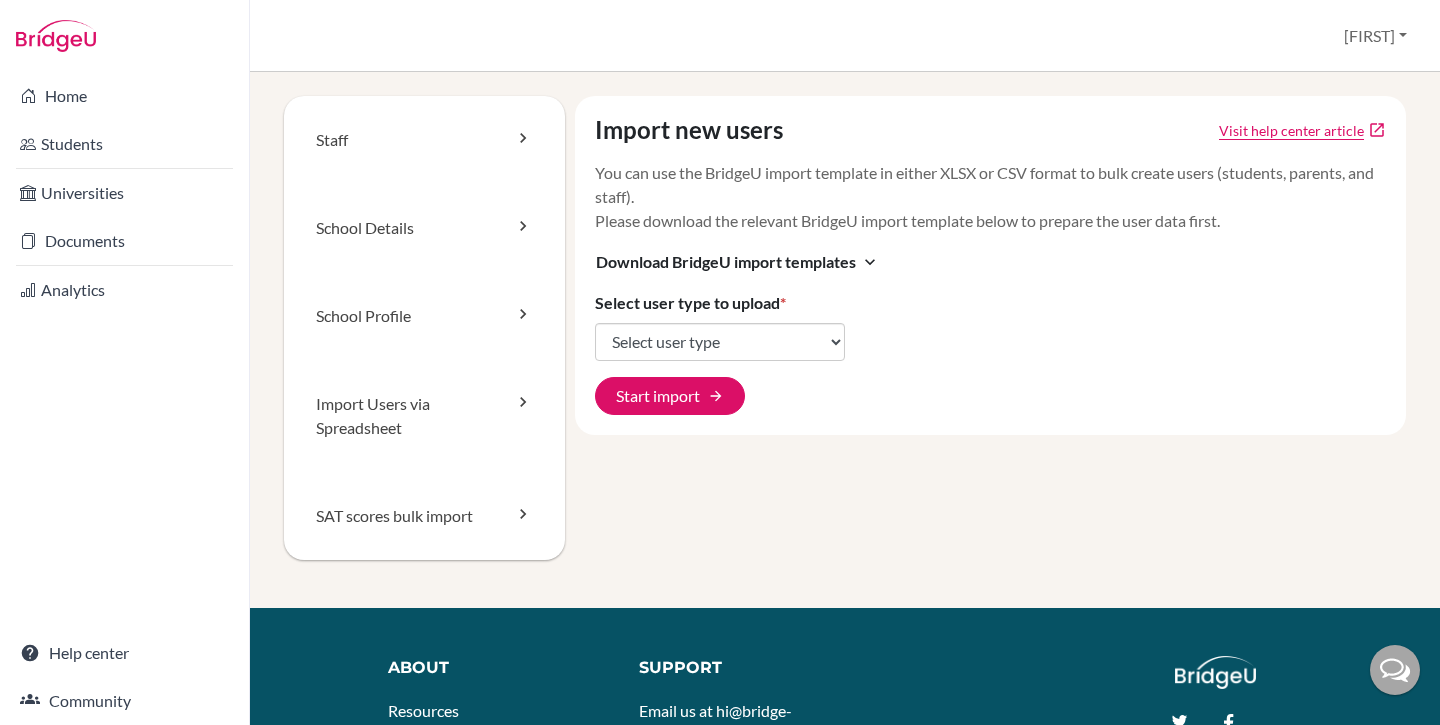 scroll, scrollTop: 0, scrollLeft: 0, axis: both 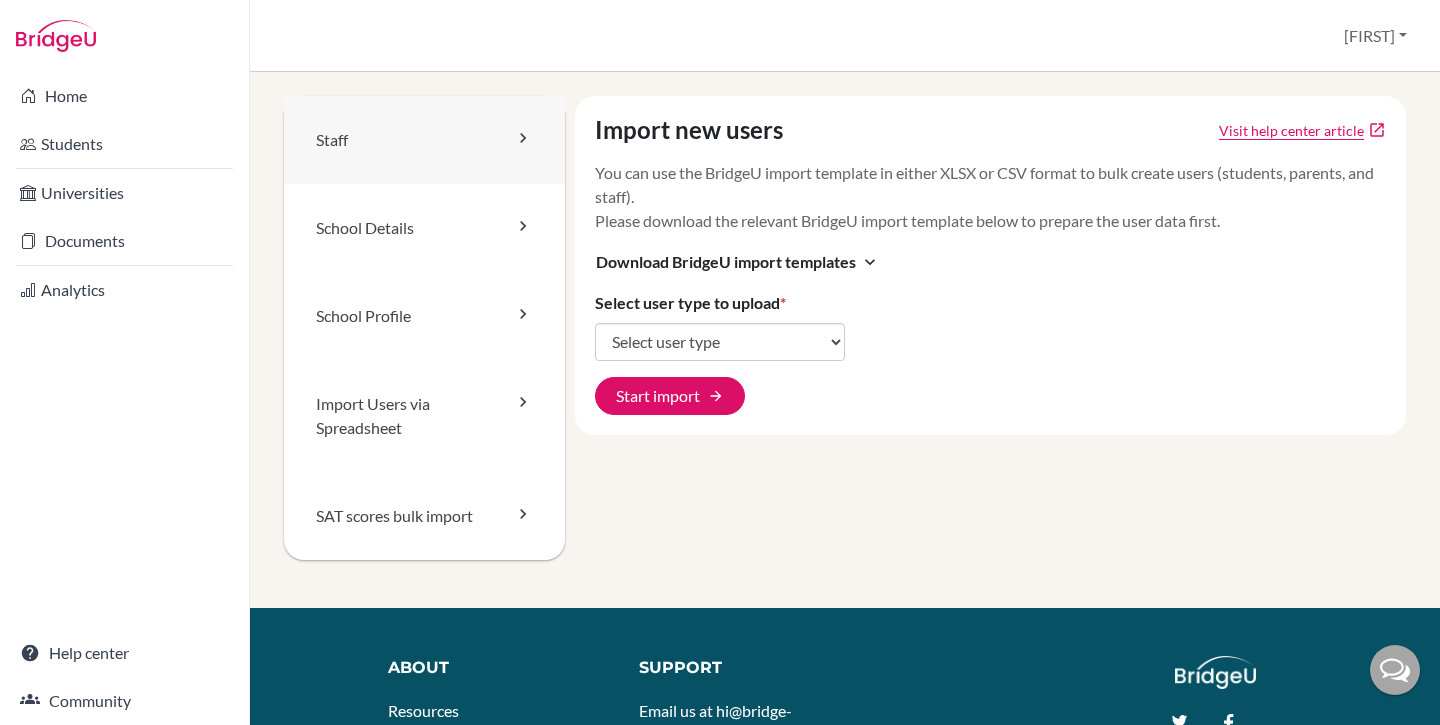 click on "Staff" at bounding box center (424, 140) 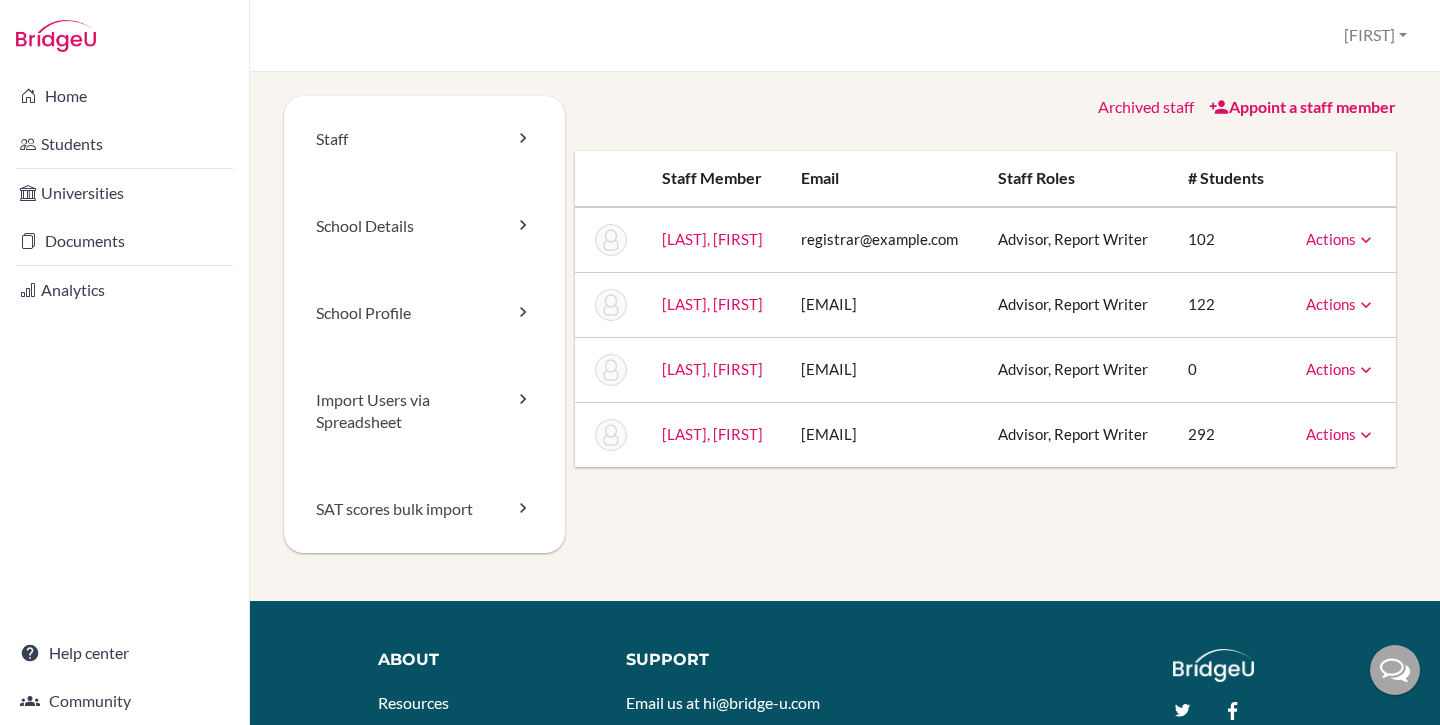 scroll, scrollTop: 0, scrollLeft: 0, axis: both 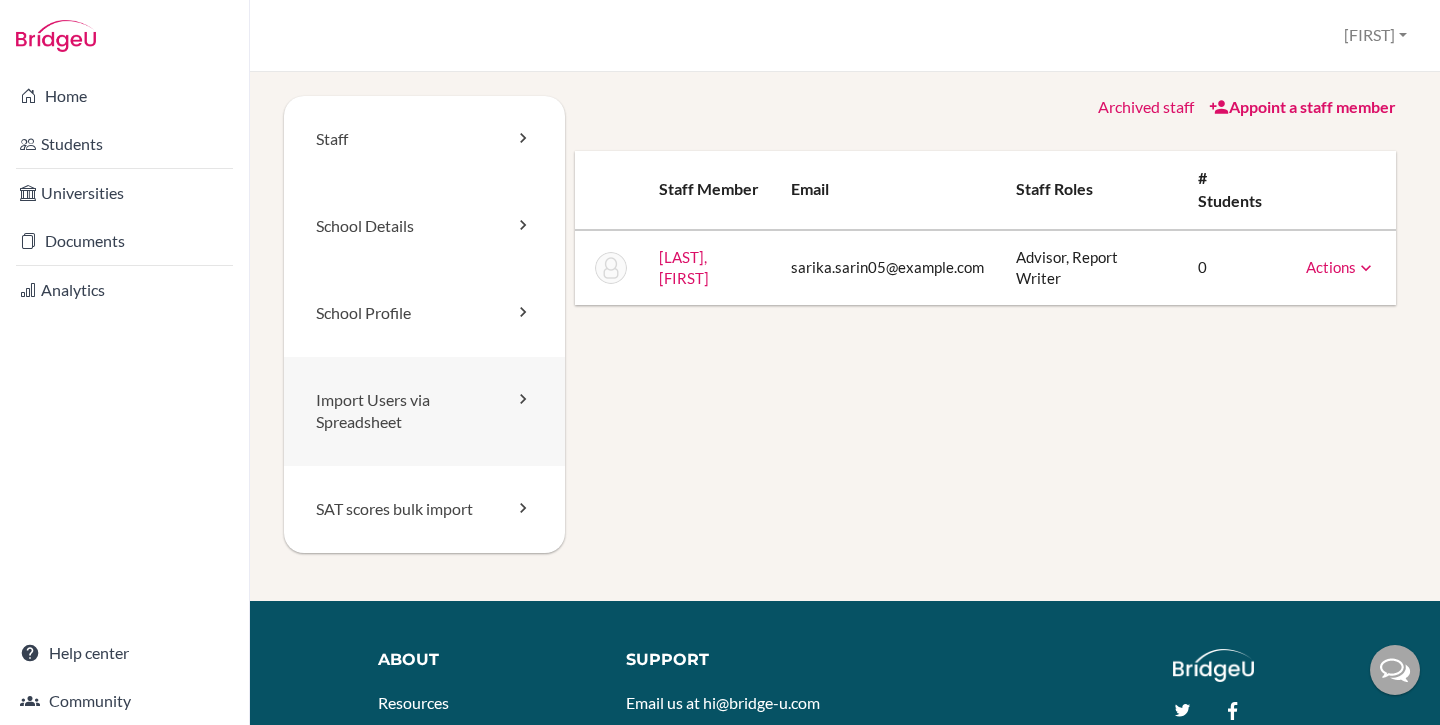 click on "Import Users via Spreadsheet" at bounding box center [424, 412] 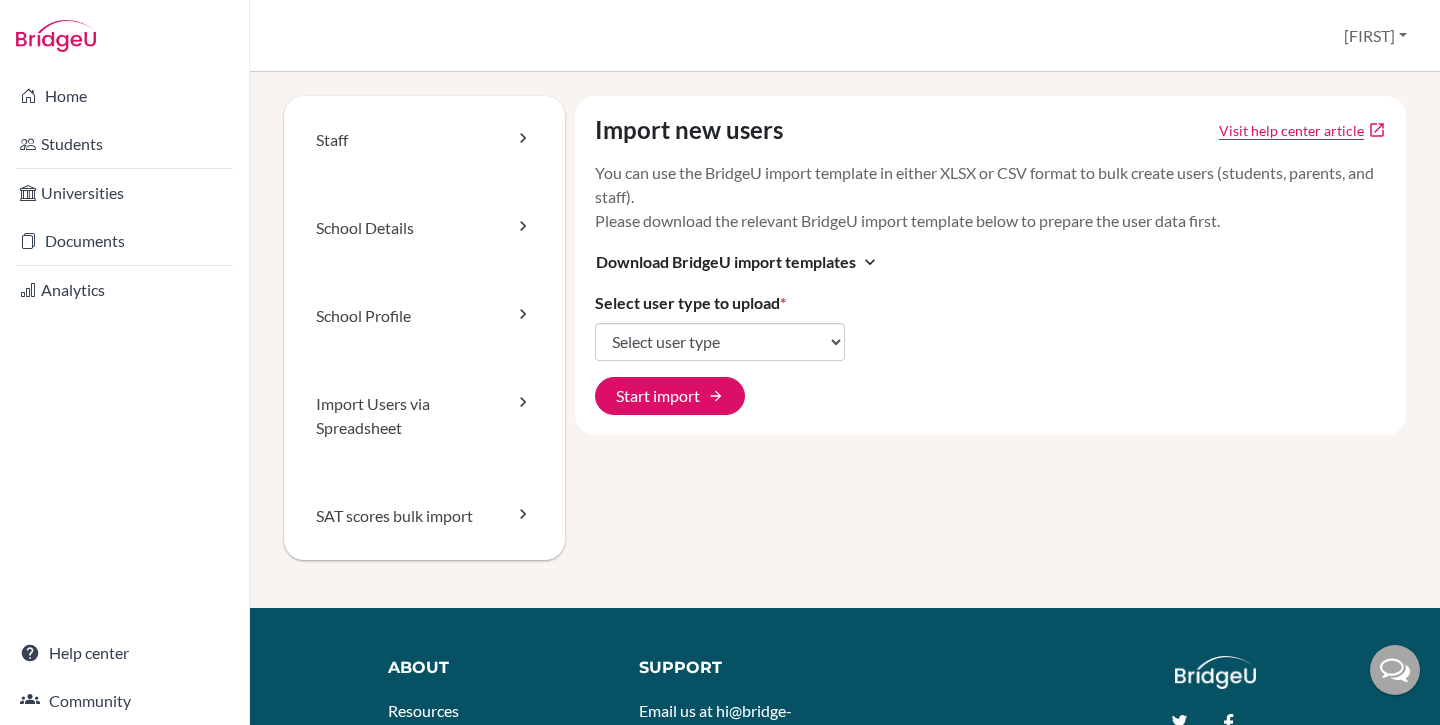 scroll, scrollTop: 0, scrollLeft: 0, axis: both 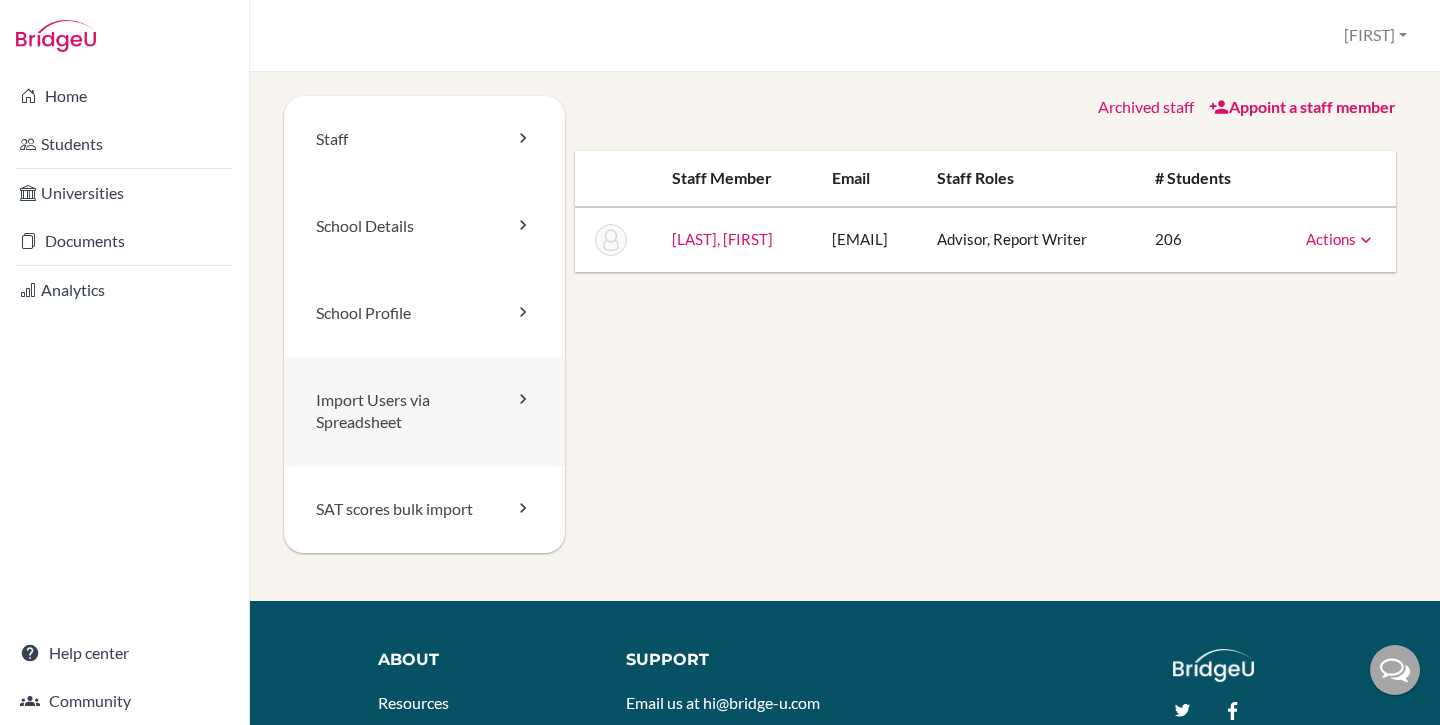 click on "Import Users via Spreadsheet" at bounding box center (424, 412) 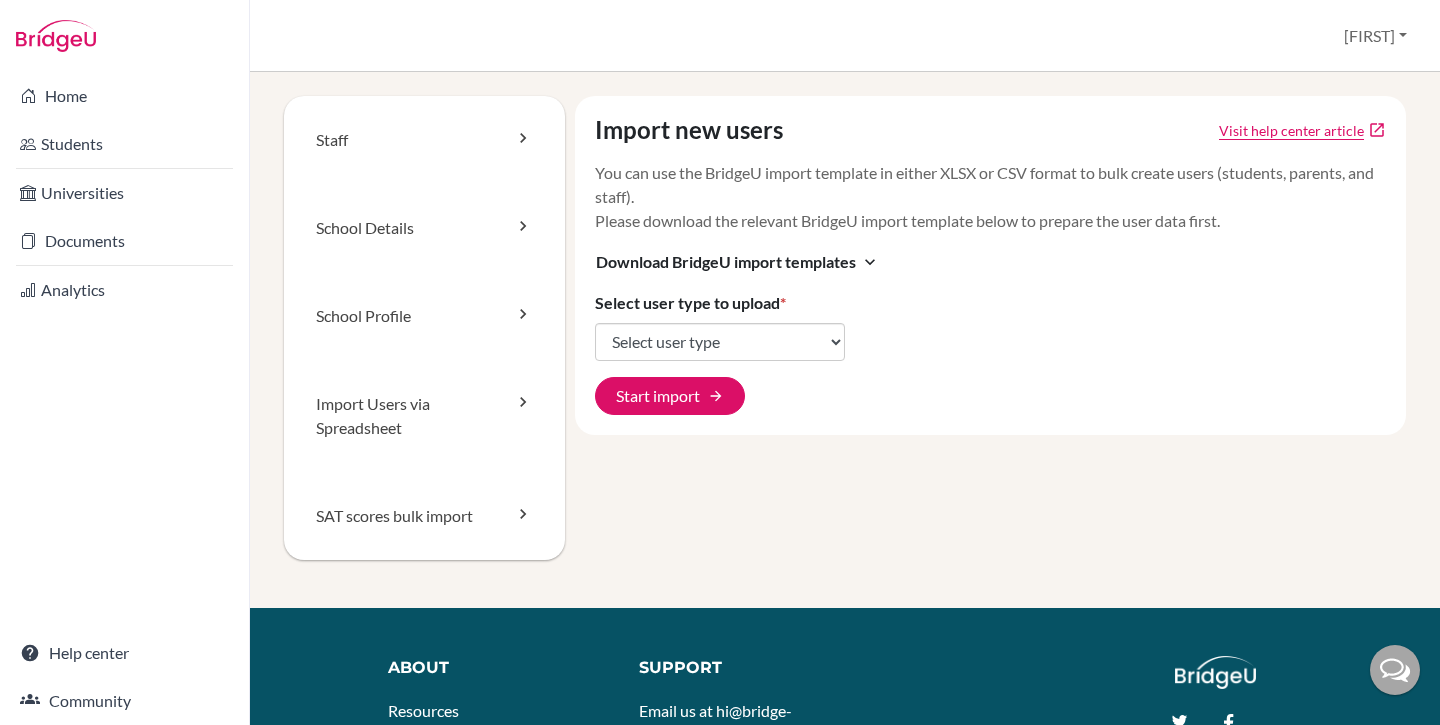 scroll, scrollTop: 0, scrollLeft: 0, axis: both 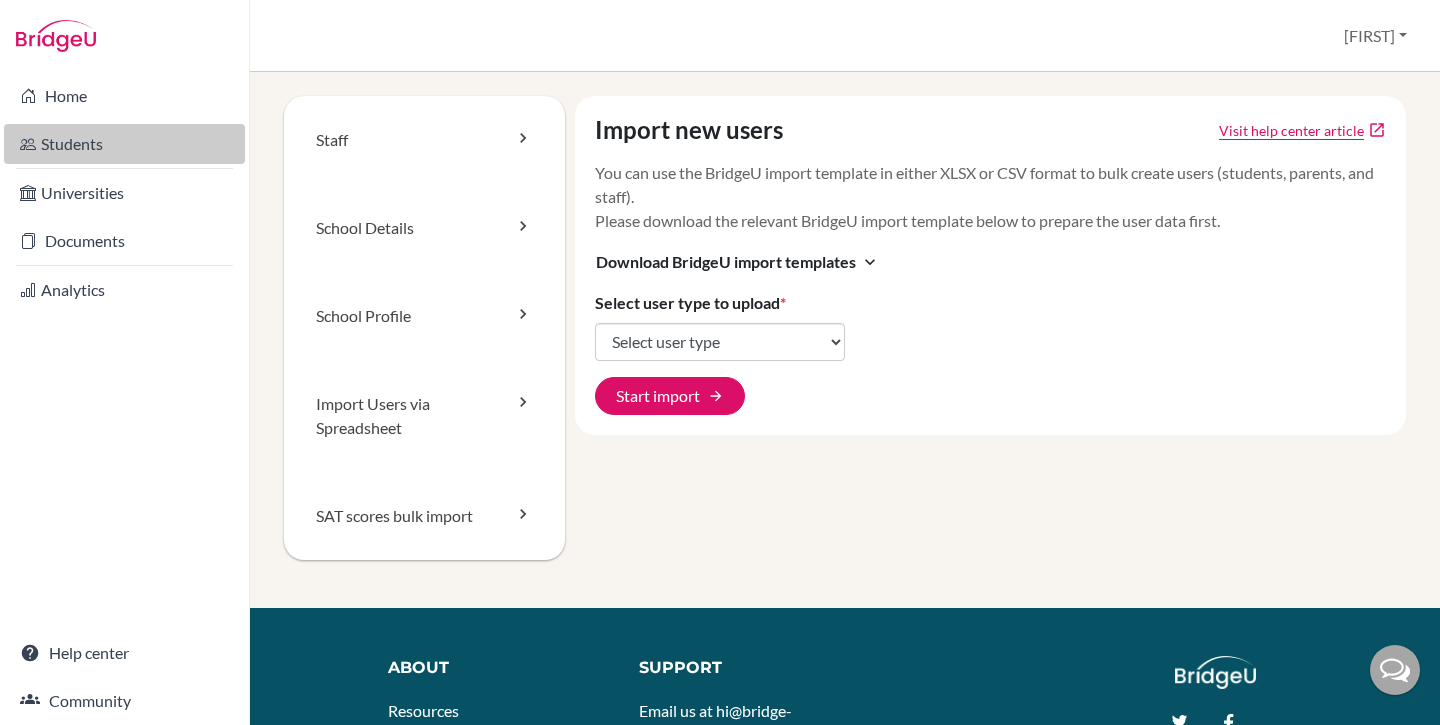 click on "Students" at bounding box center [124, 144] 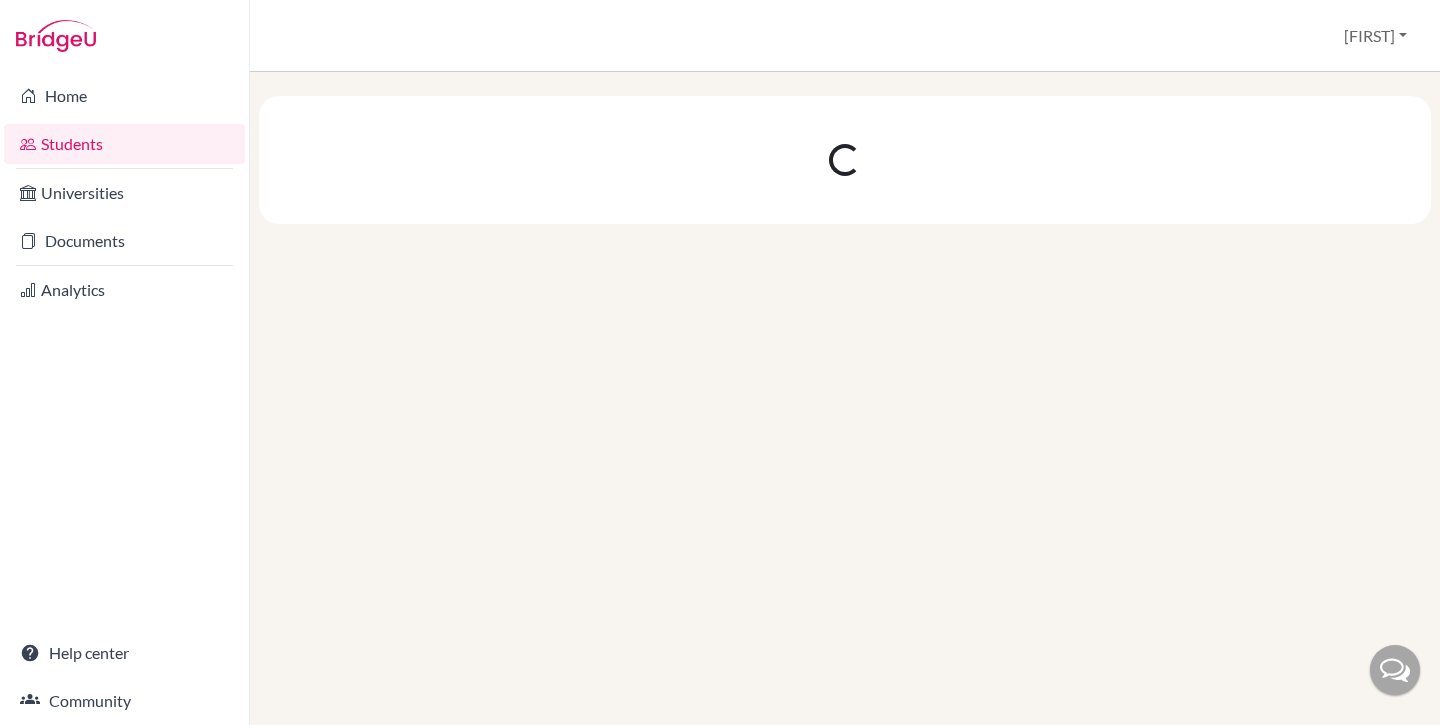 scroll, scrollTop: 0, scrollLeft: 0, axis: both 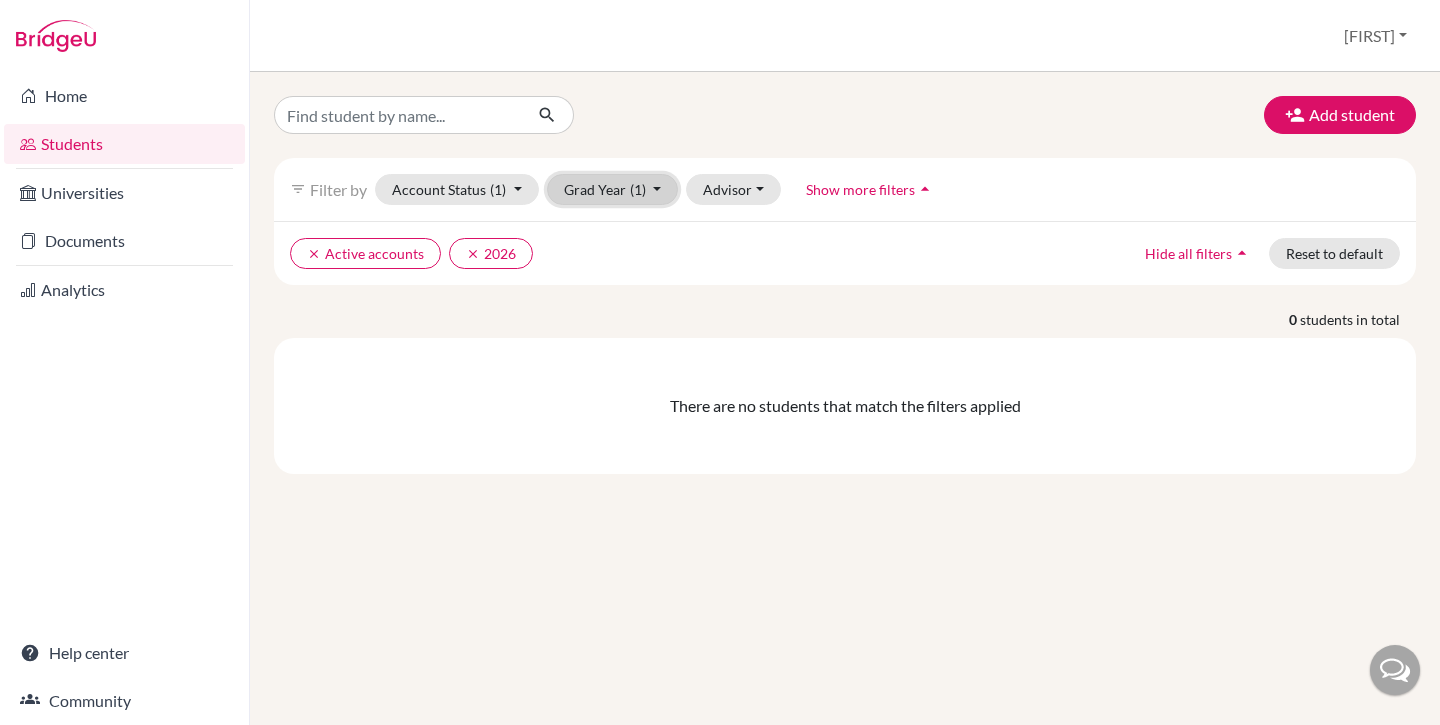click on "Grad Year (1)" at bounding box center [613, 189] 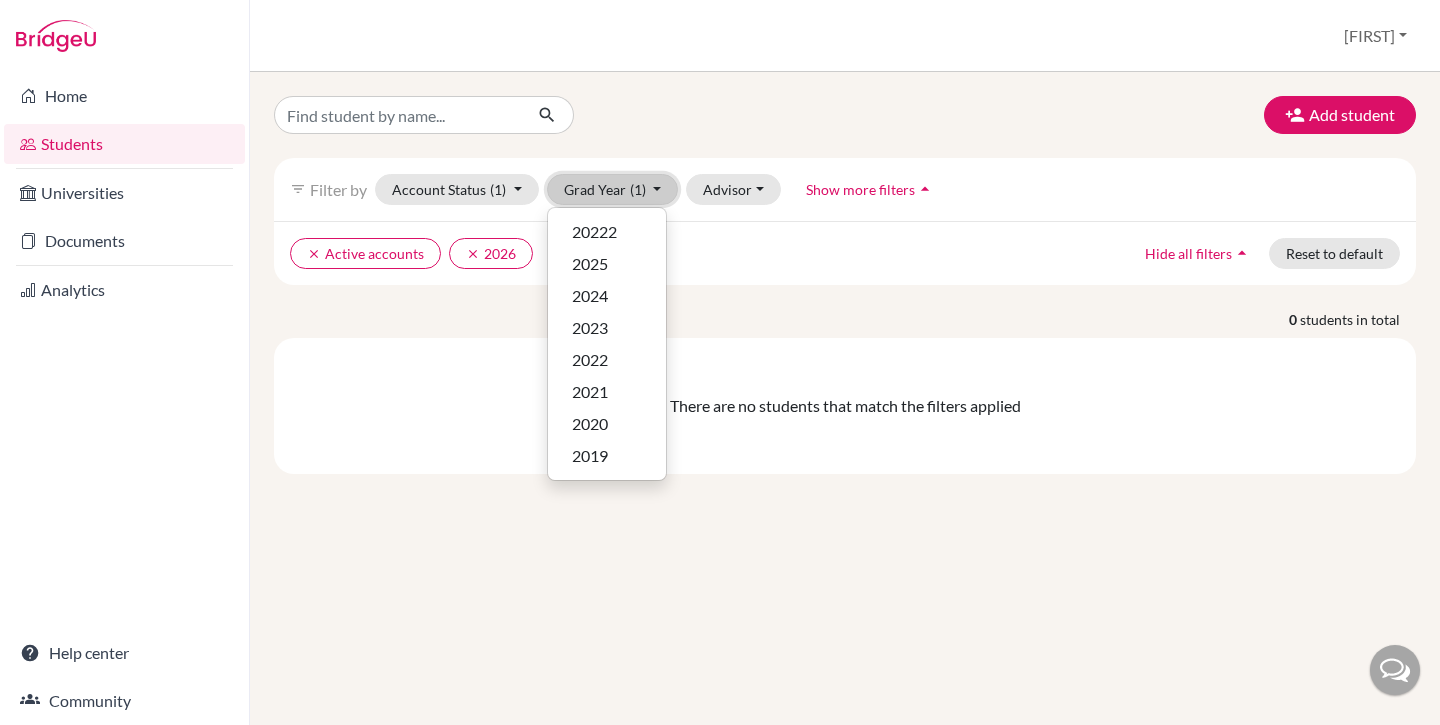 click on "Grad Year (1)" at bounding box center (613, 189) 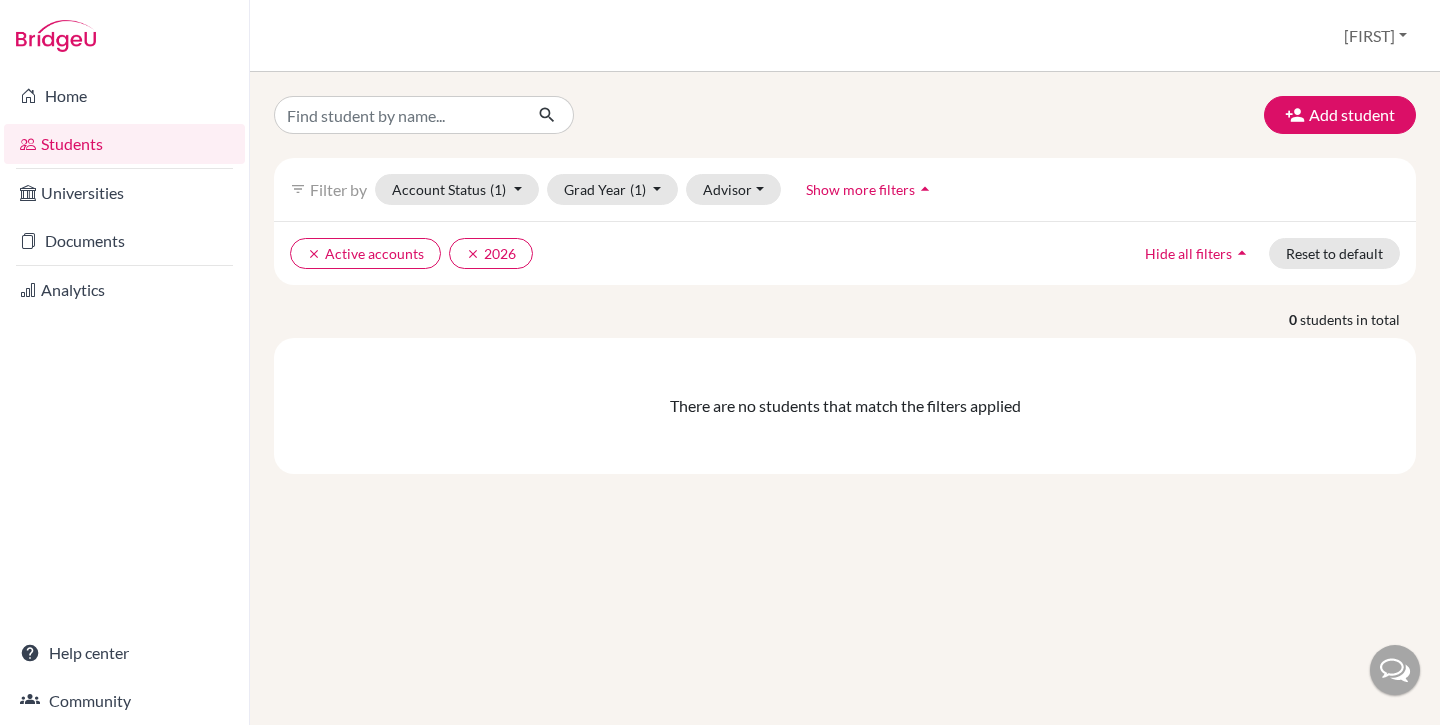 click on "clear Active accounts clear 2026 Hide all filters arrow_drop_up Reset to default" at bounding box center [845, 253] 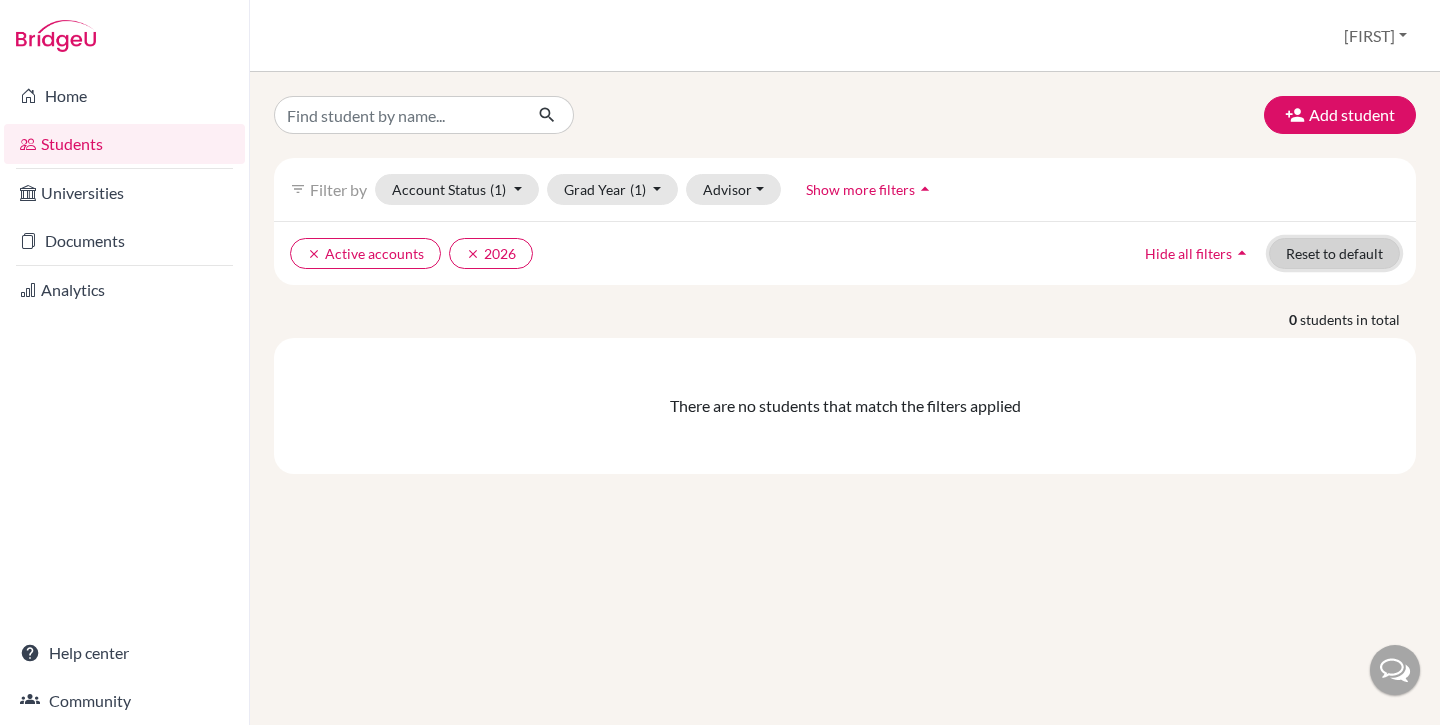 click on "Reset to default" at bounding box center [1334, 253] 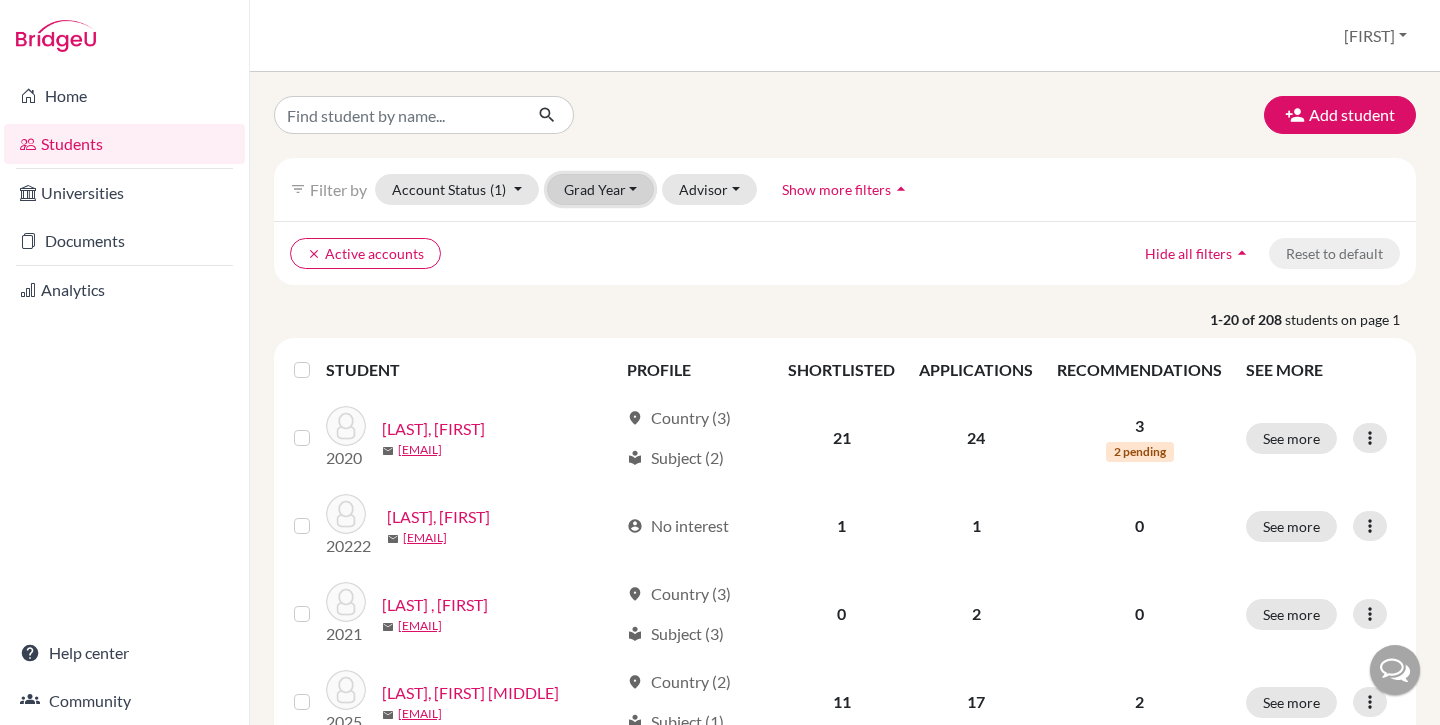 click on "Grad Year" at bounding box center [601, 189] 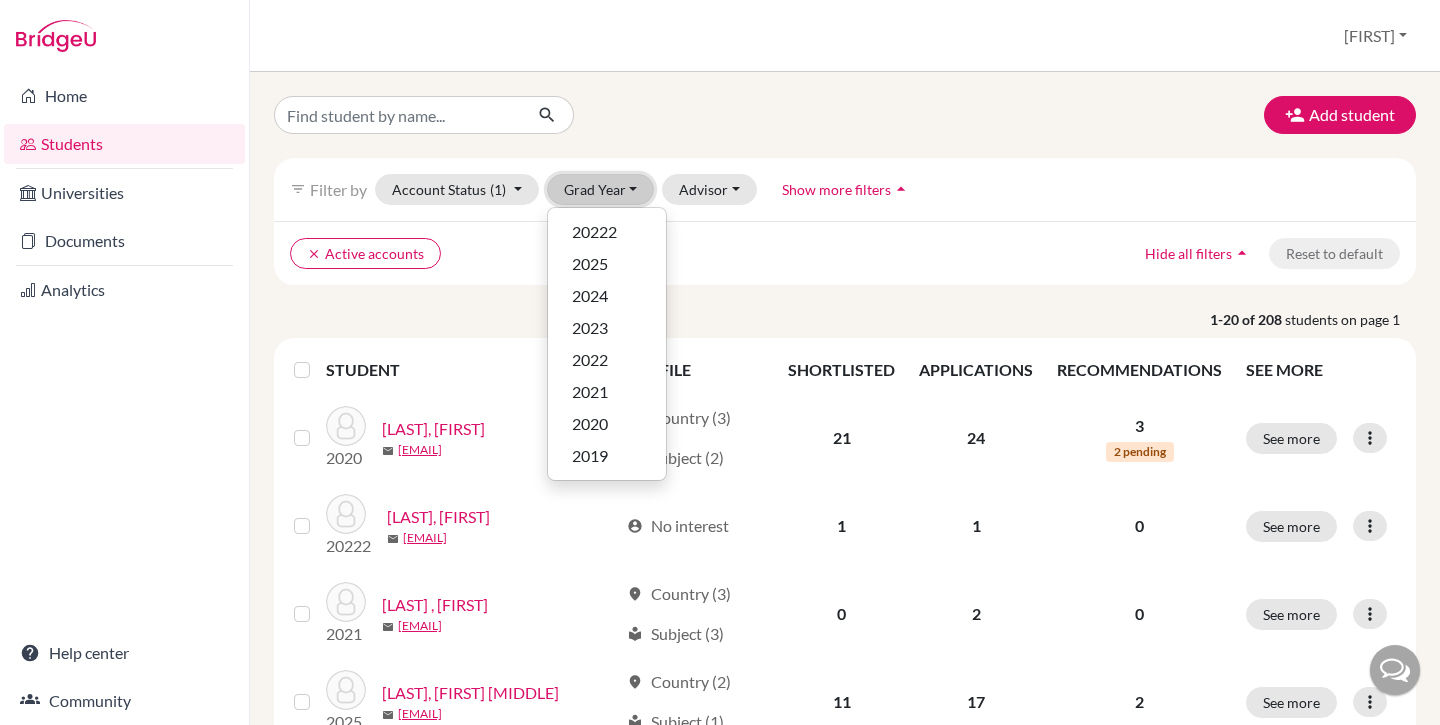 click on "Grad Year" at bounding box center (601, 189) 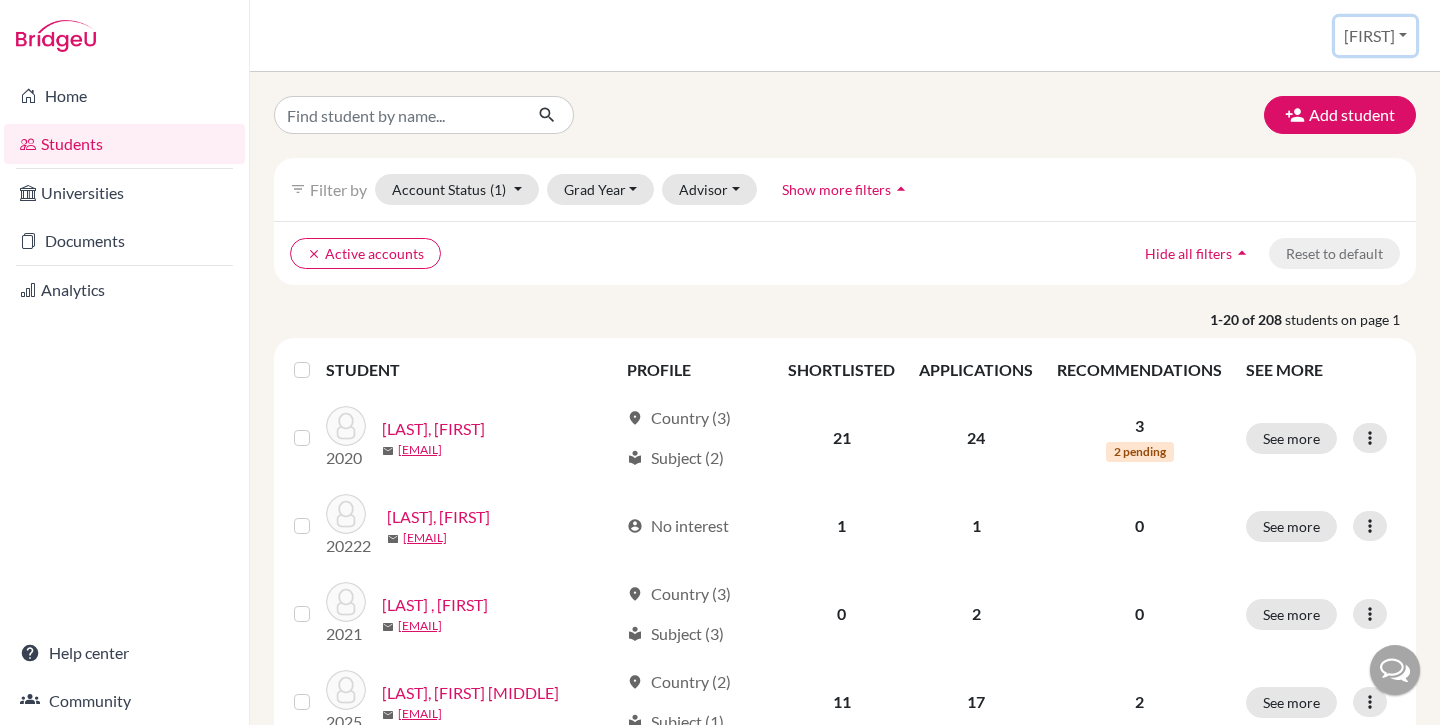 click on "[FIRST]" at bounding box center [1375, 36] 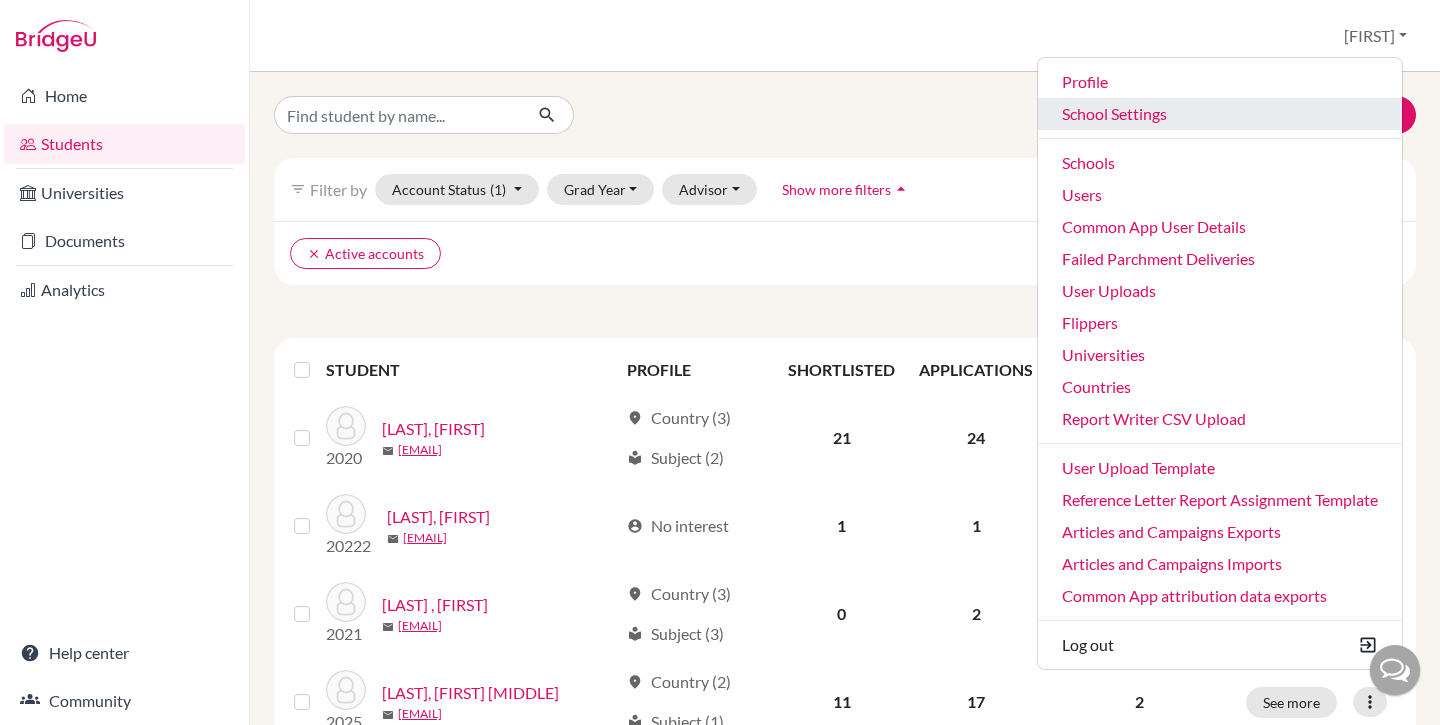 click on "School Settings" at bounding box center (1220, 114) 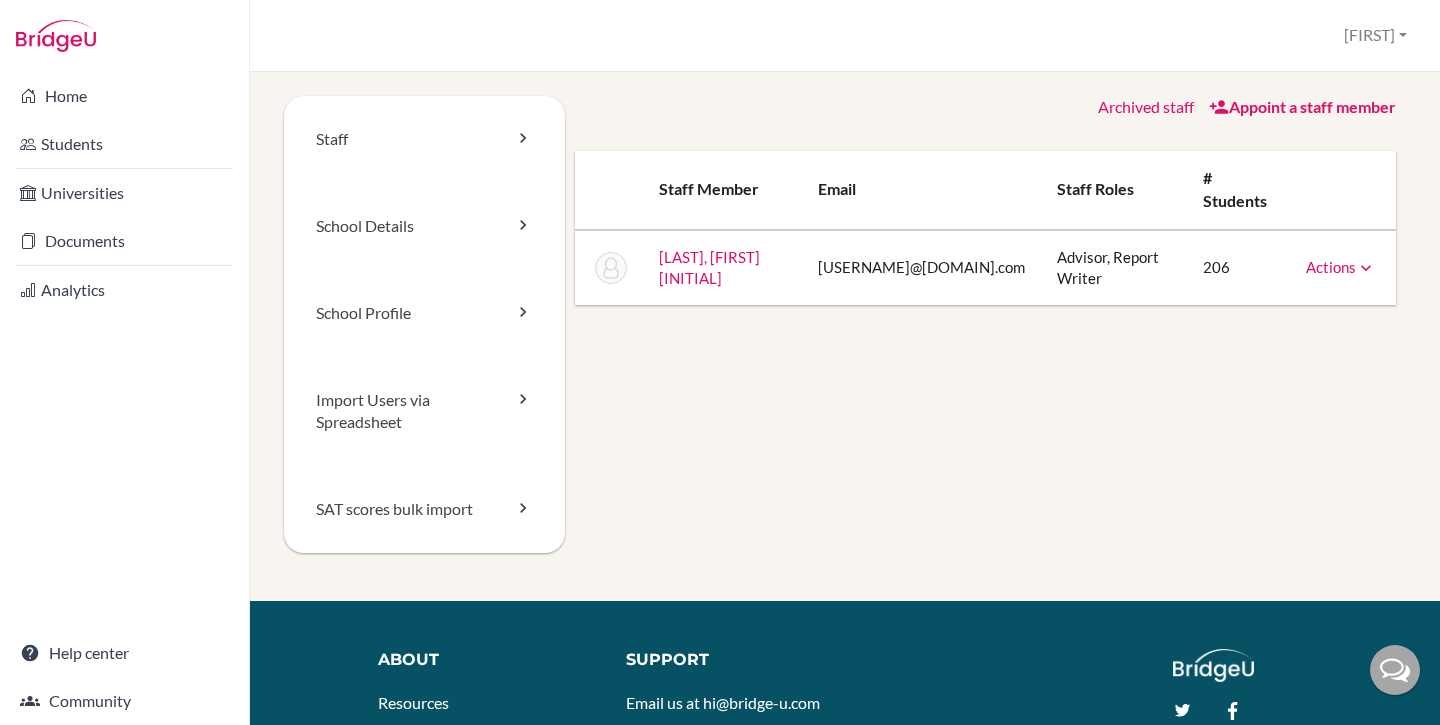 scroll, scrollTop: 0, scrollLeft: 0, axis: both 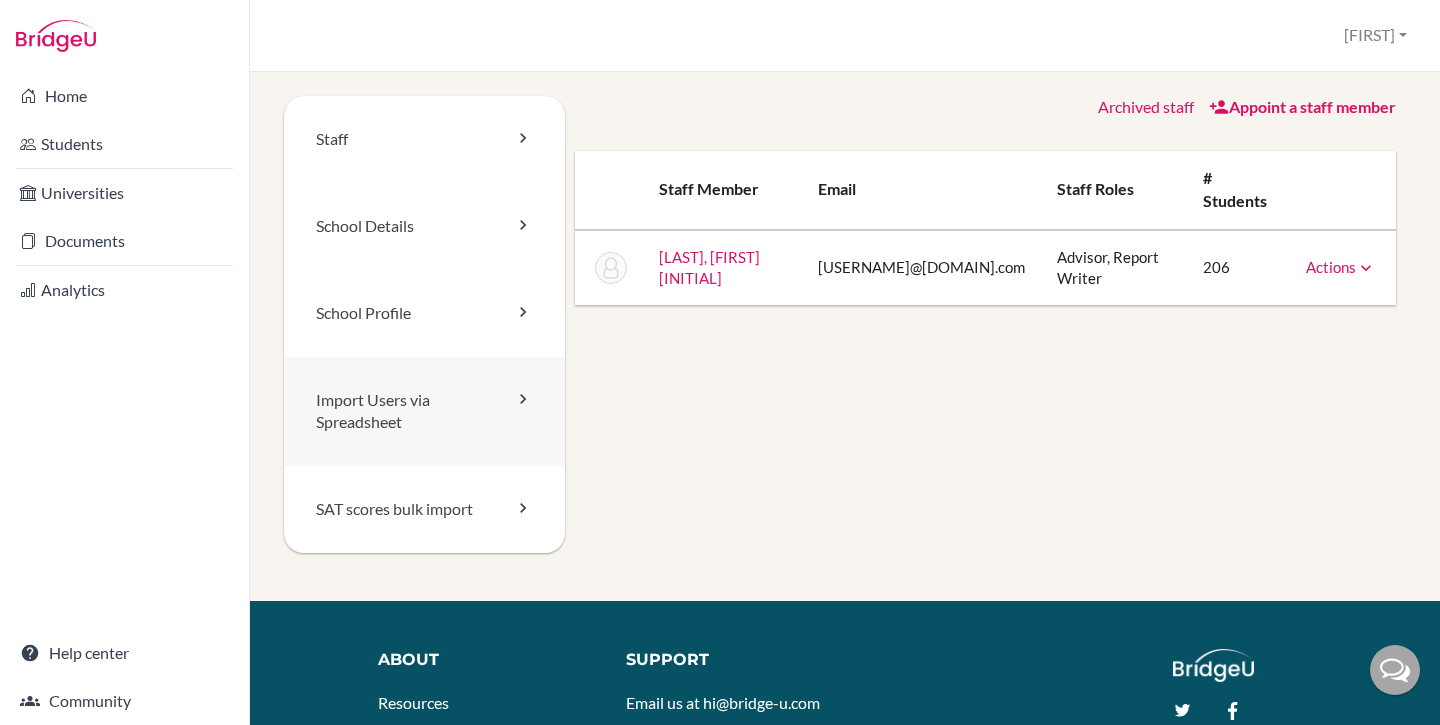 click on "Import Users via Spreadsheet" at bounding box center [424, 412] 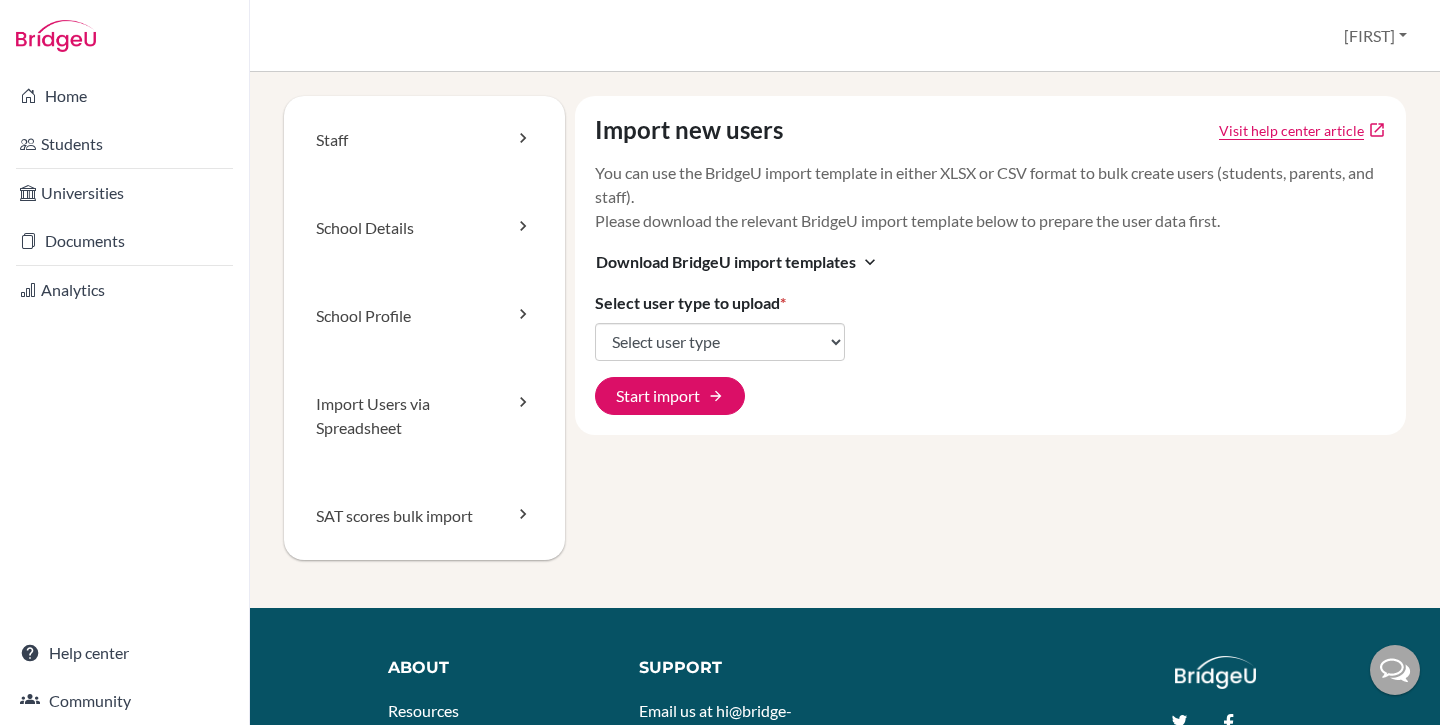 scroll, scrollTop: 0, scrollLeft: 0, axis: both 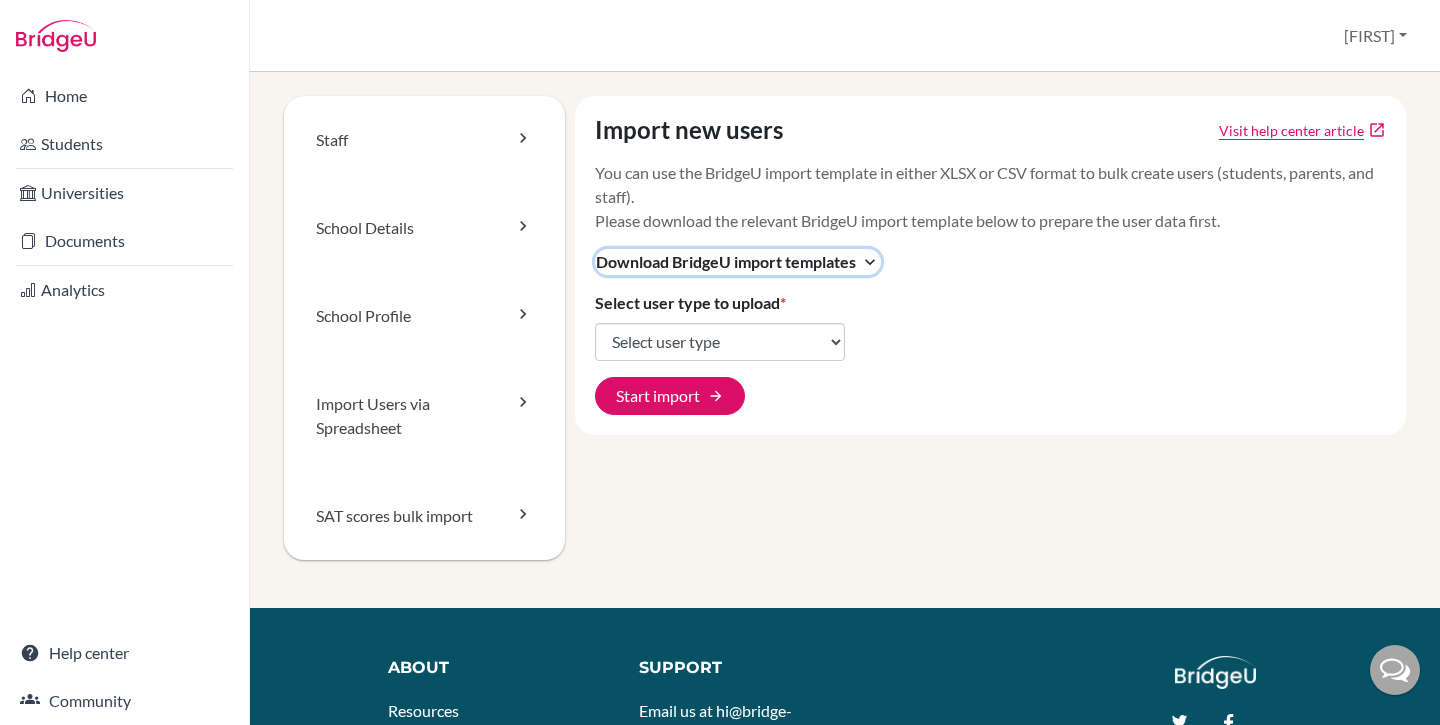 click on "expand_more" at bounding box center (870, 262) 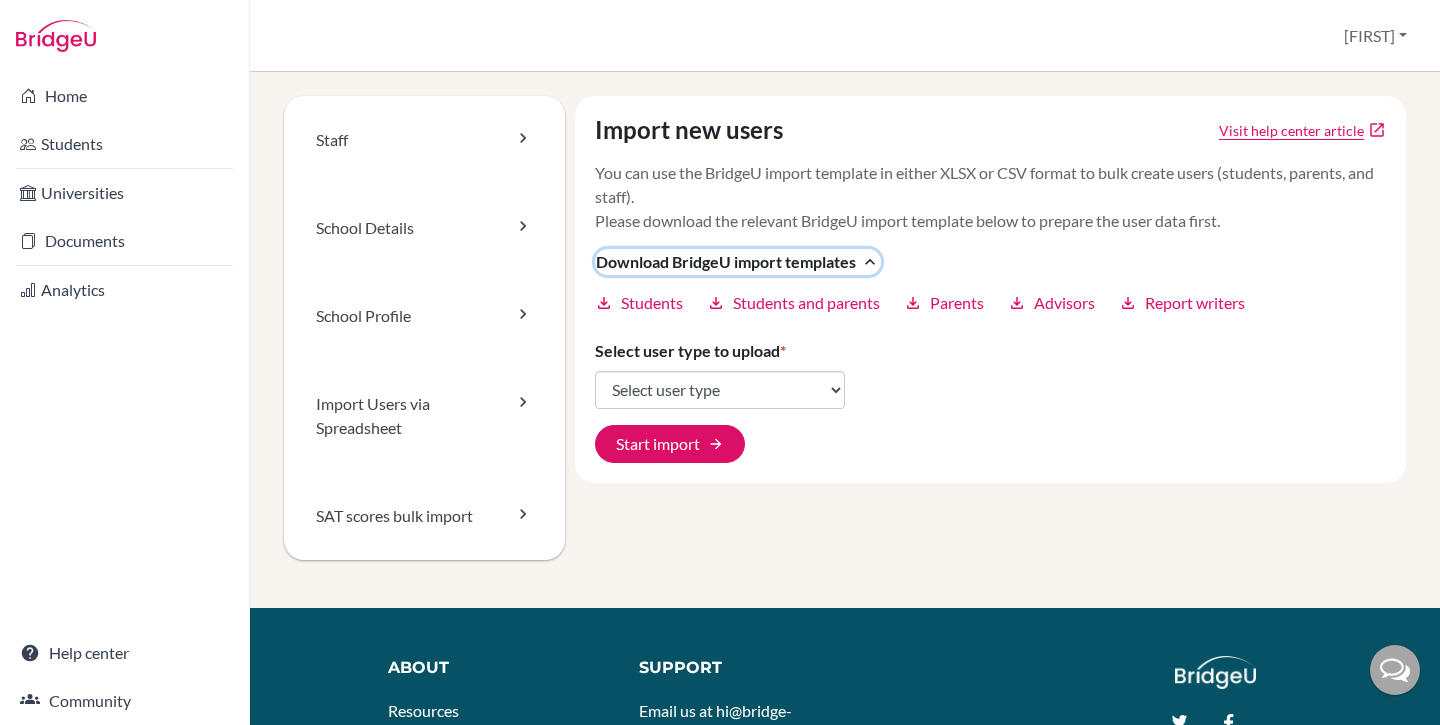 click on "expand_less" at bounding box center [870, 262] 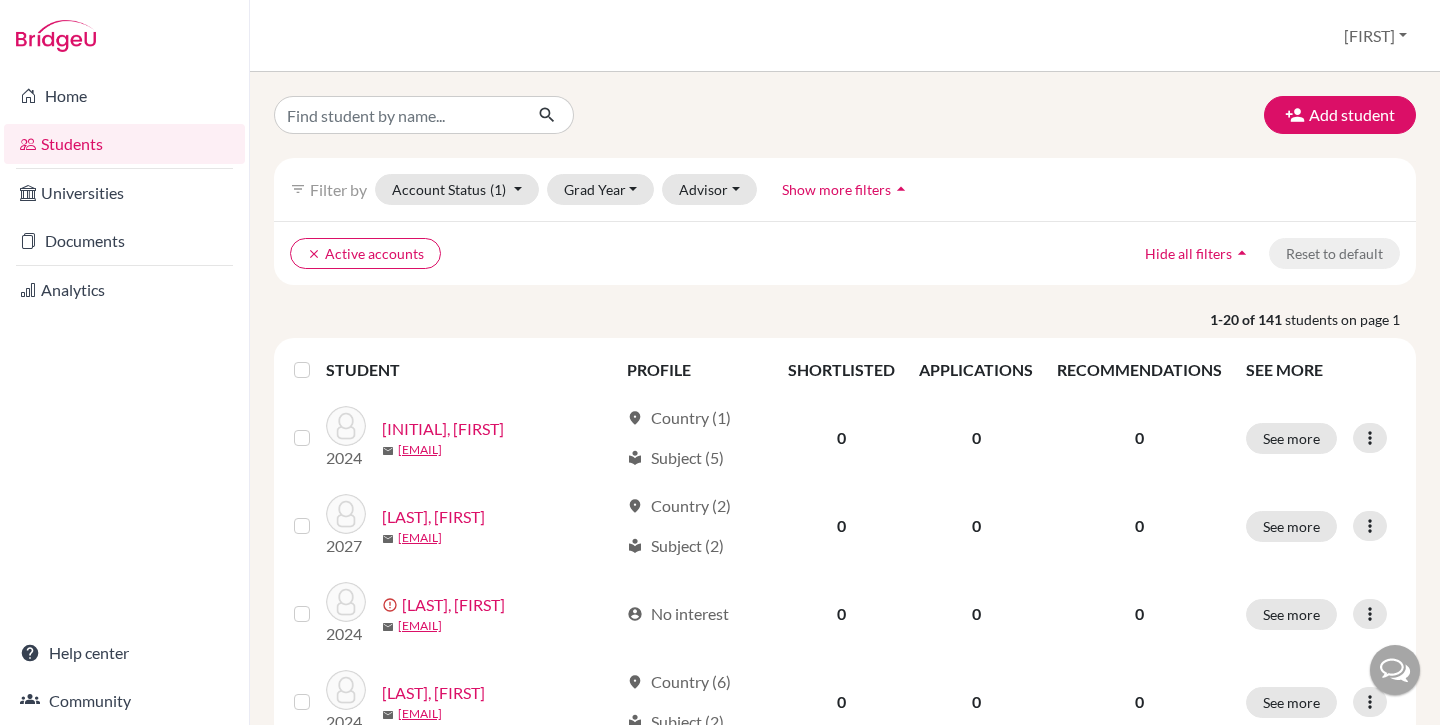 scroll, scrollTop: 0, scrollLeft: 0, axis: both 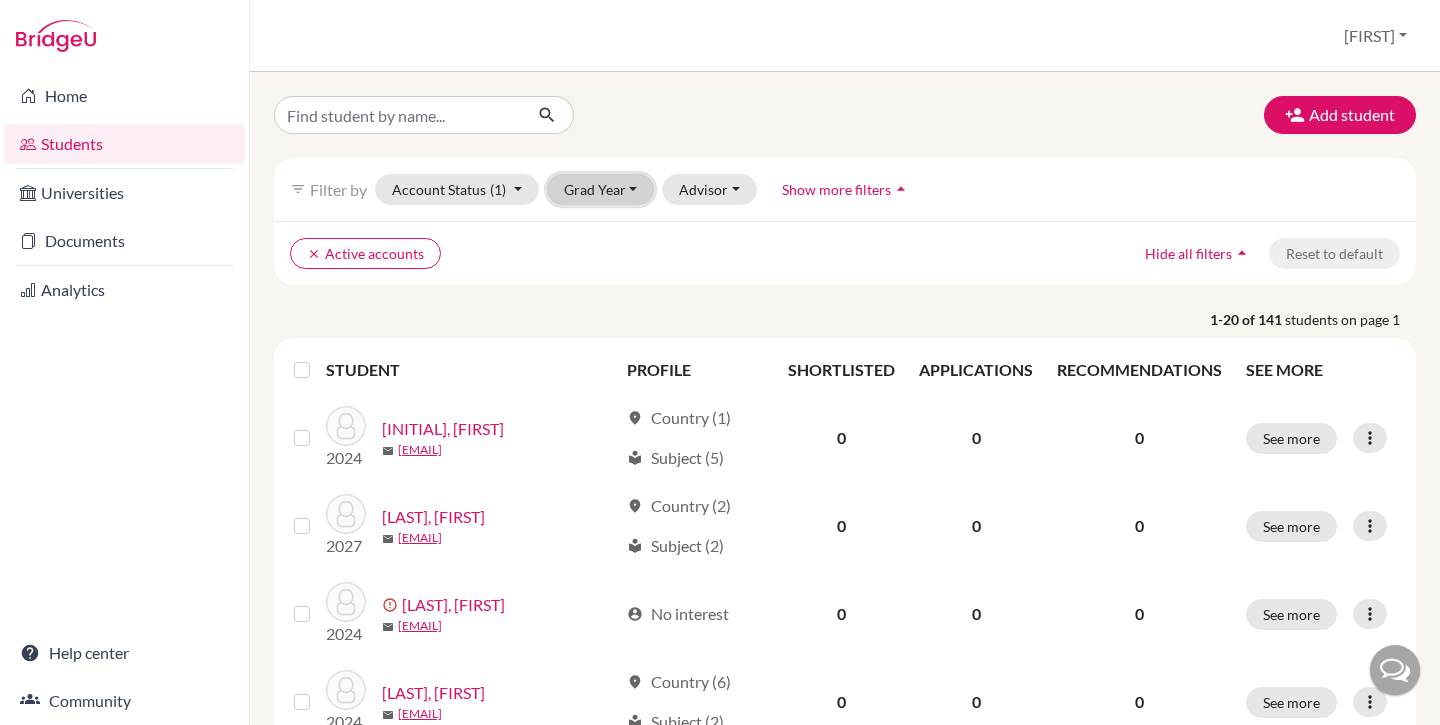 click on "Grad Year" at bounding box center (601, 189) 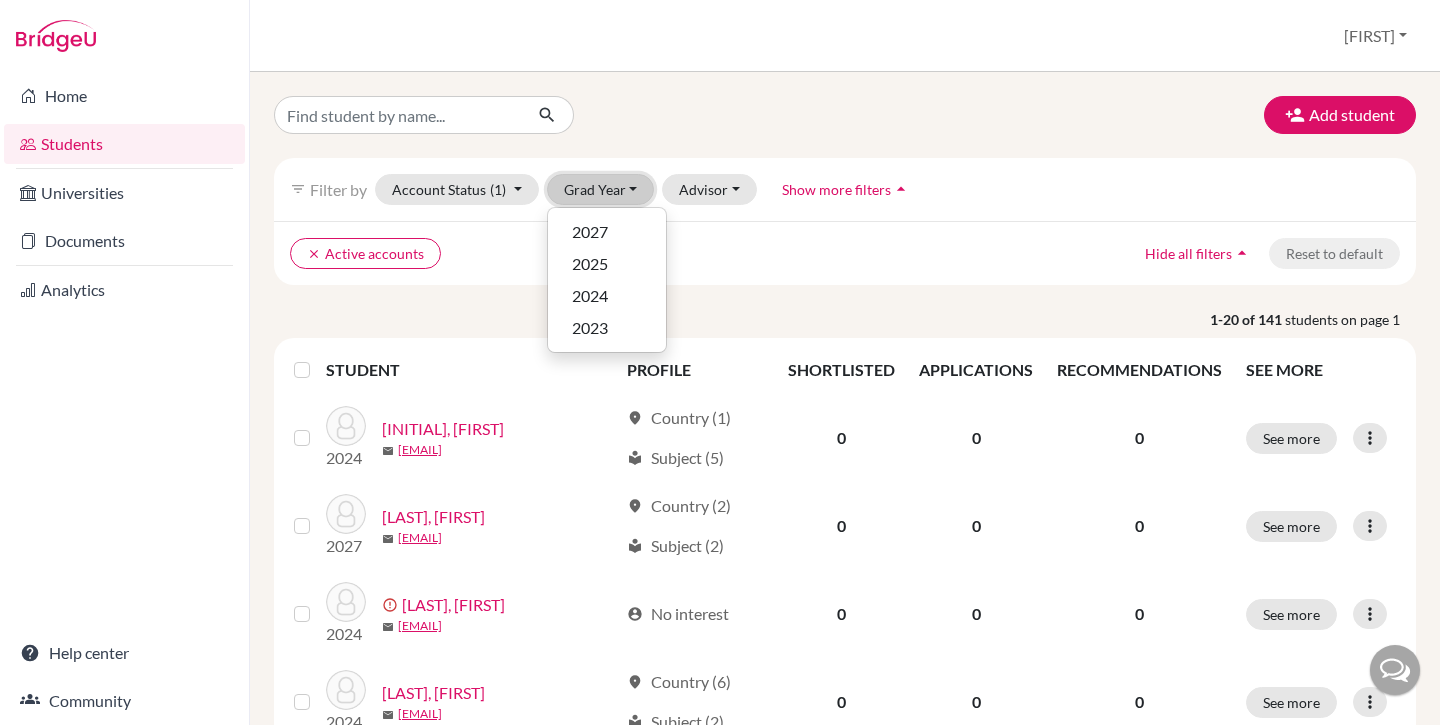 click on "Grad Year" at bounding box center [601, 189] 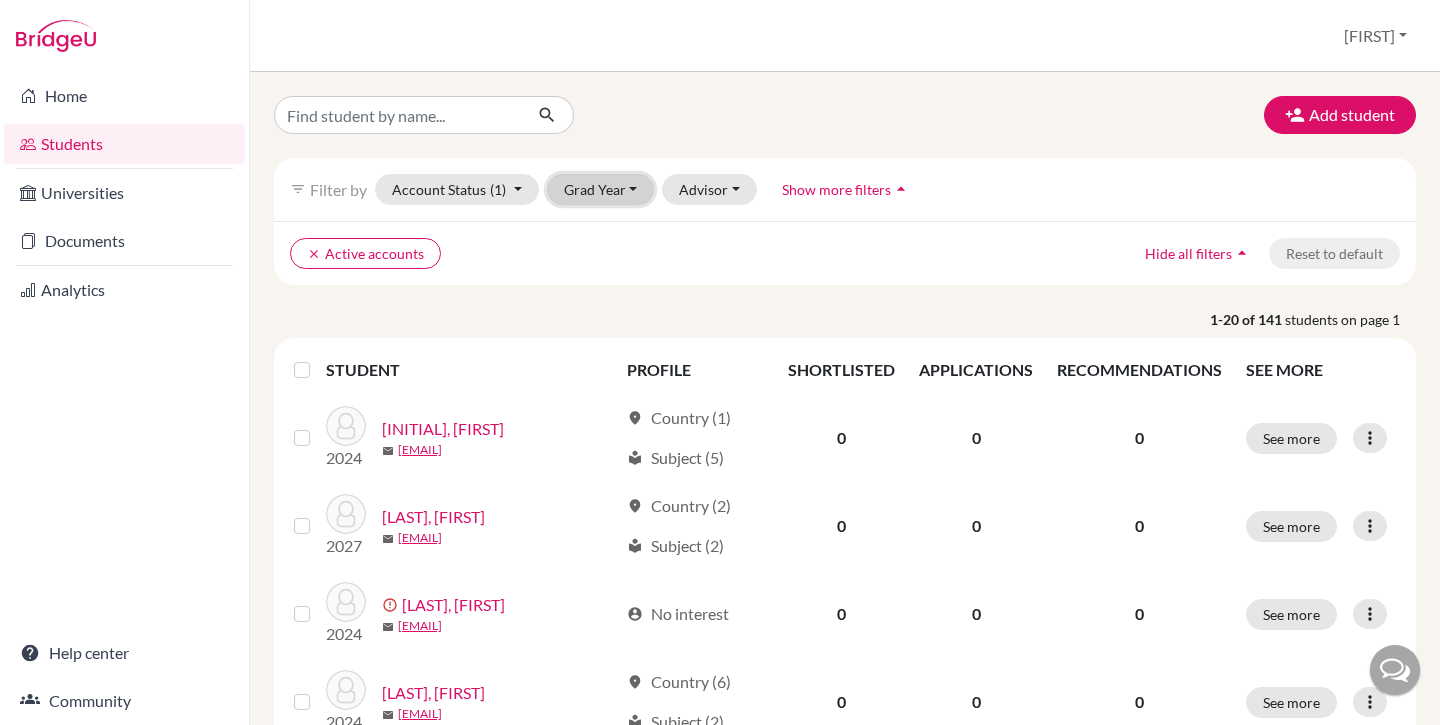 click on "Grad Year" at bounding box center [601, 189] 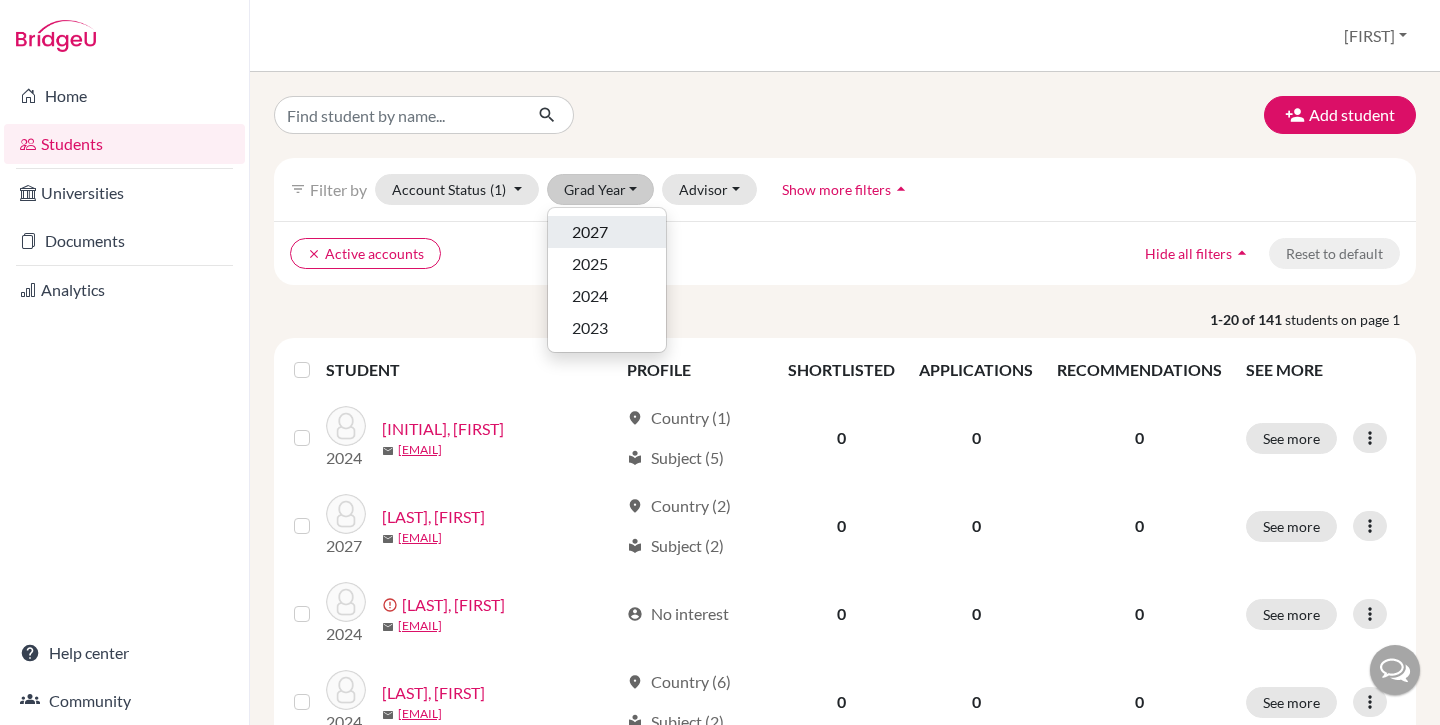 click on "2027" at bounding box center (590, 232) 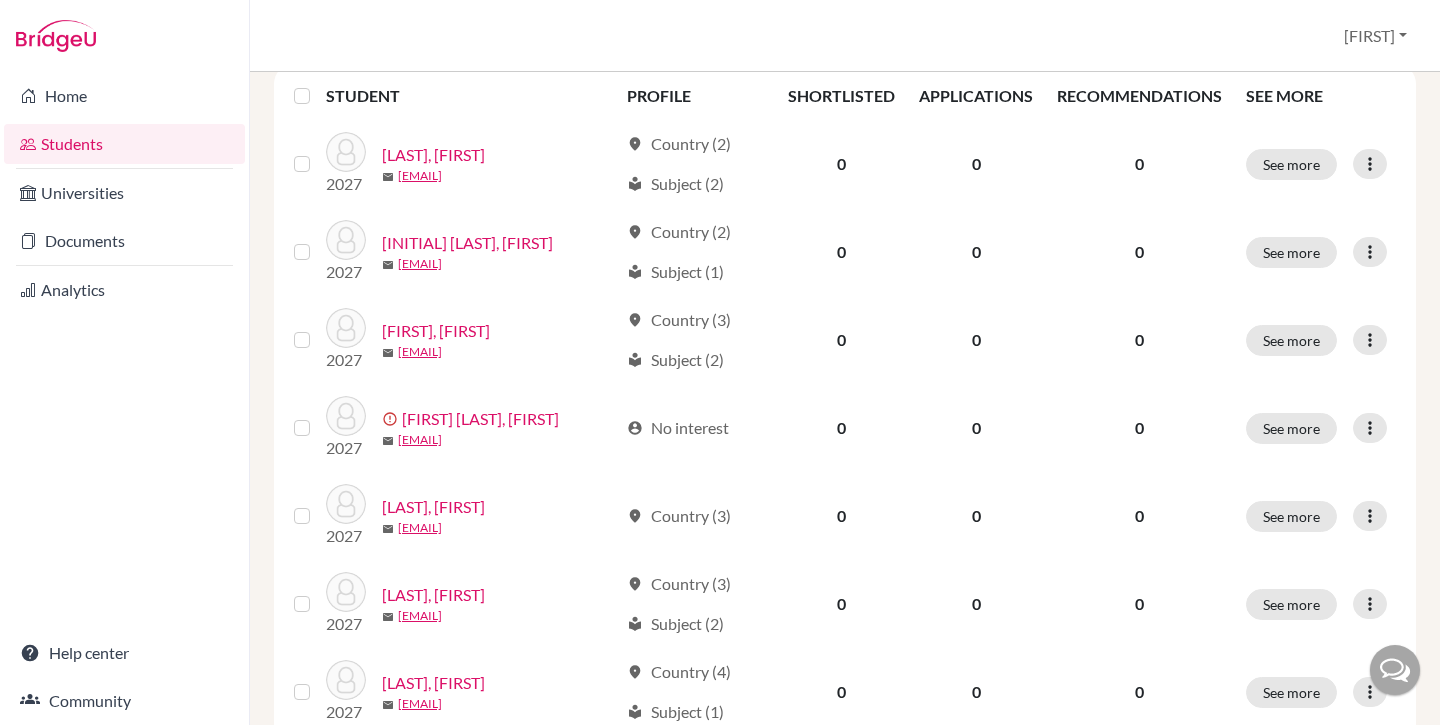 scroll, scrollTop: 0, scrollLeft: 0, axis: both 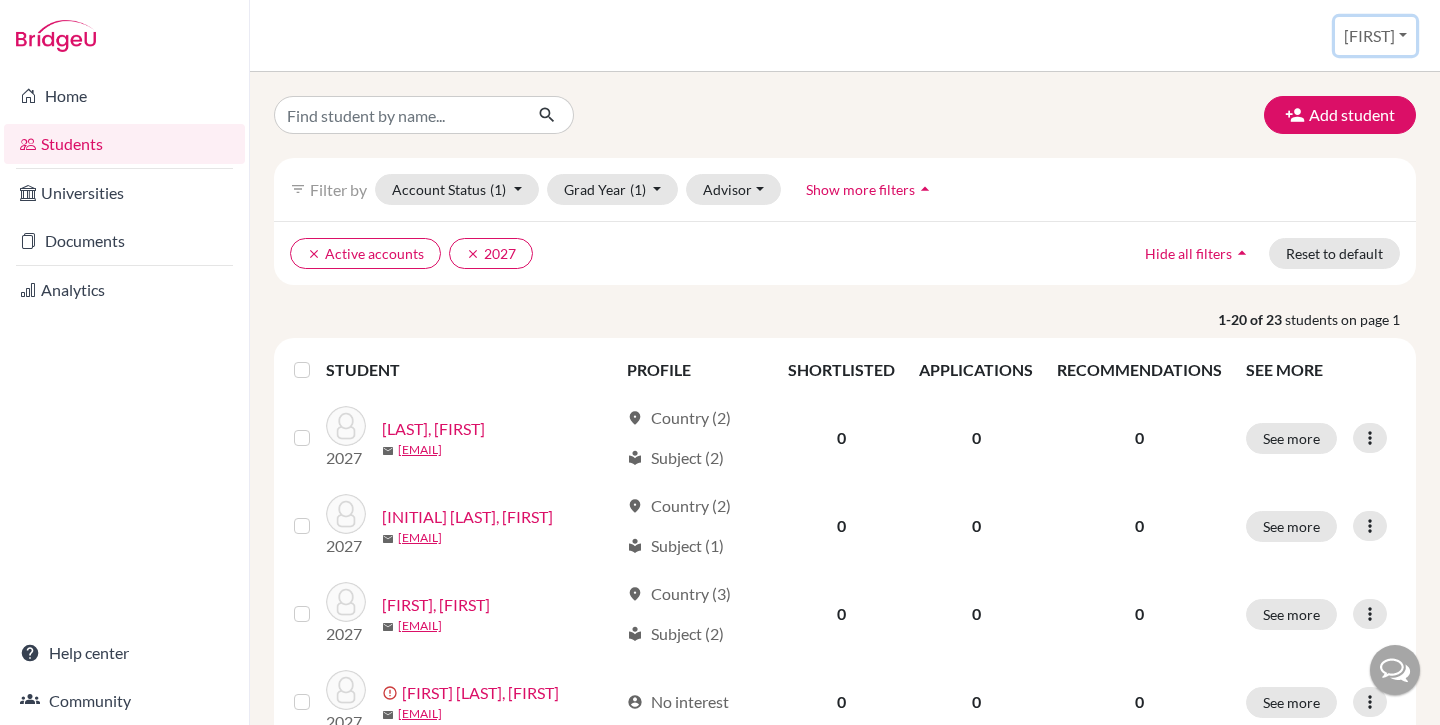 click on "[FIRST]" at bounding box center (1375, 36) 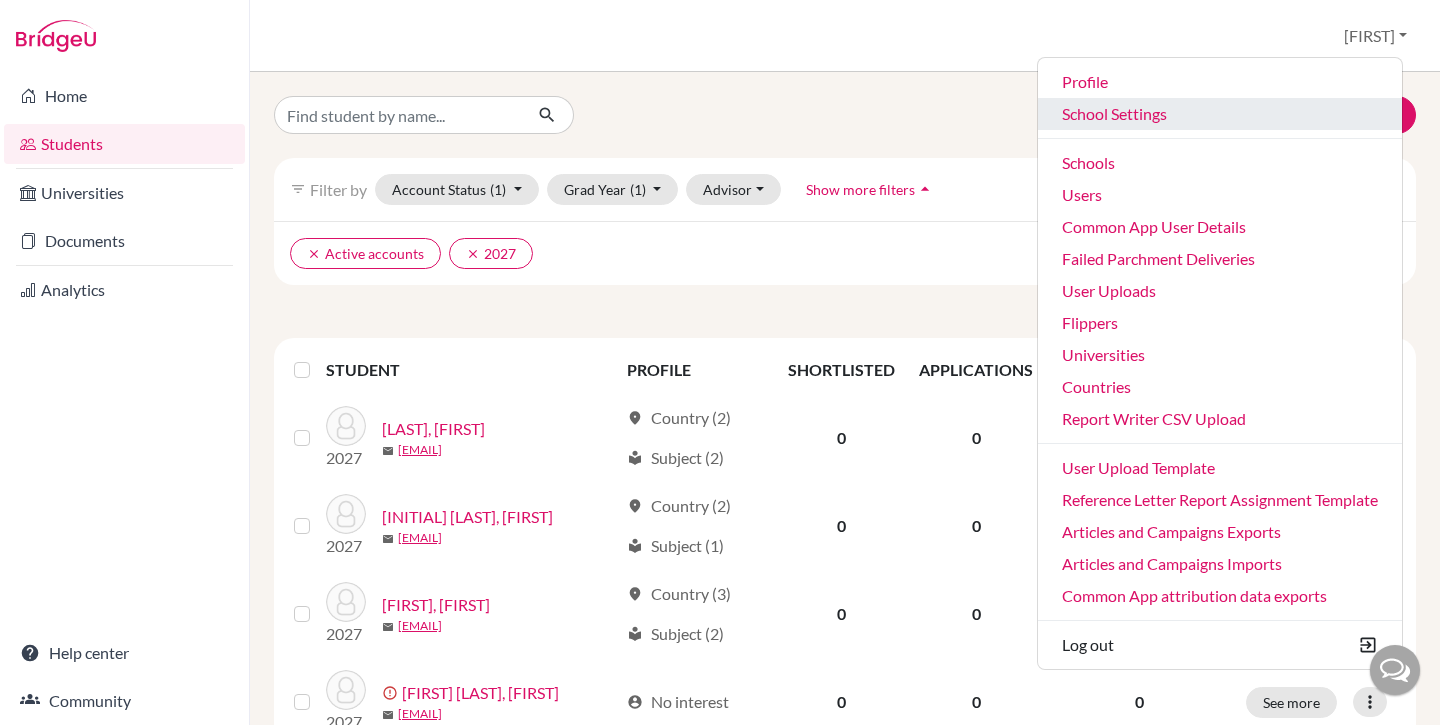 click on "School Settings" at bounding box center [1220, 114] 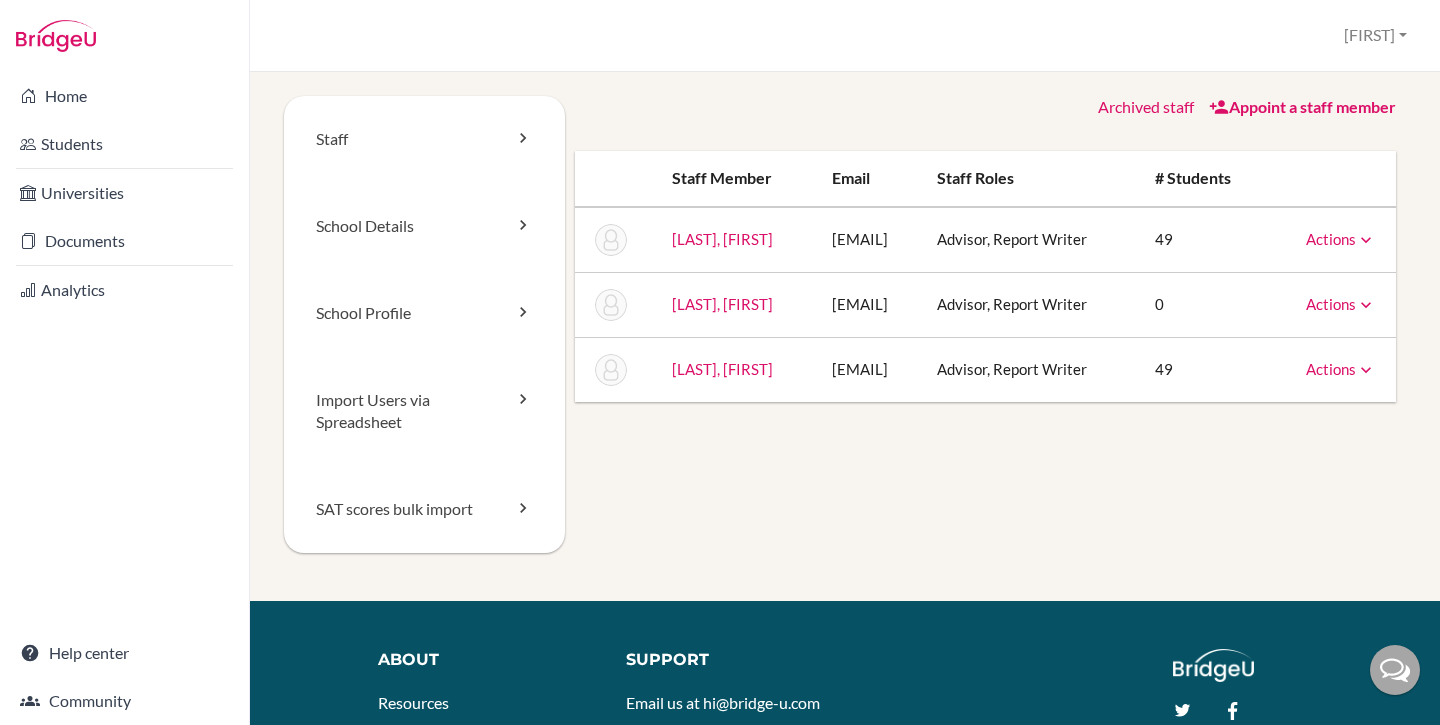 scroll, scrollTop: 0, scrollLeft: 0, axis: both 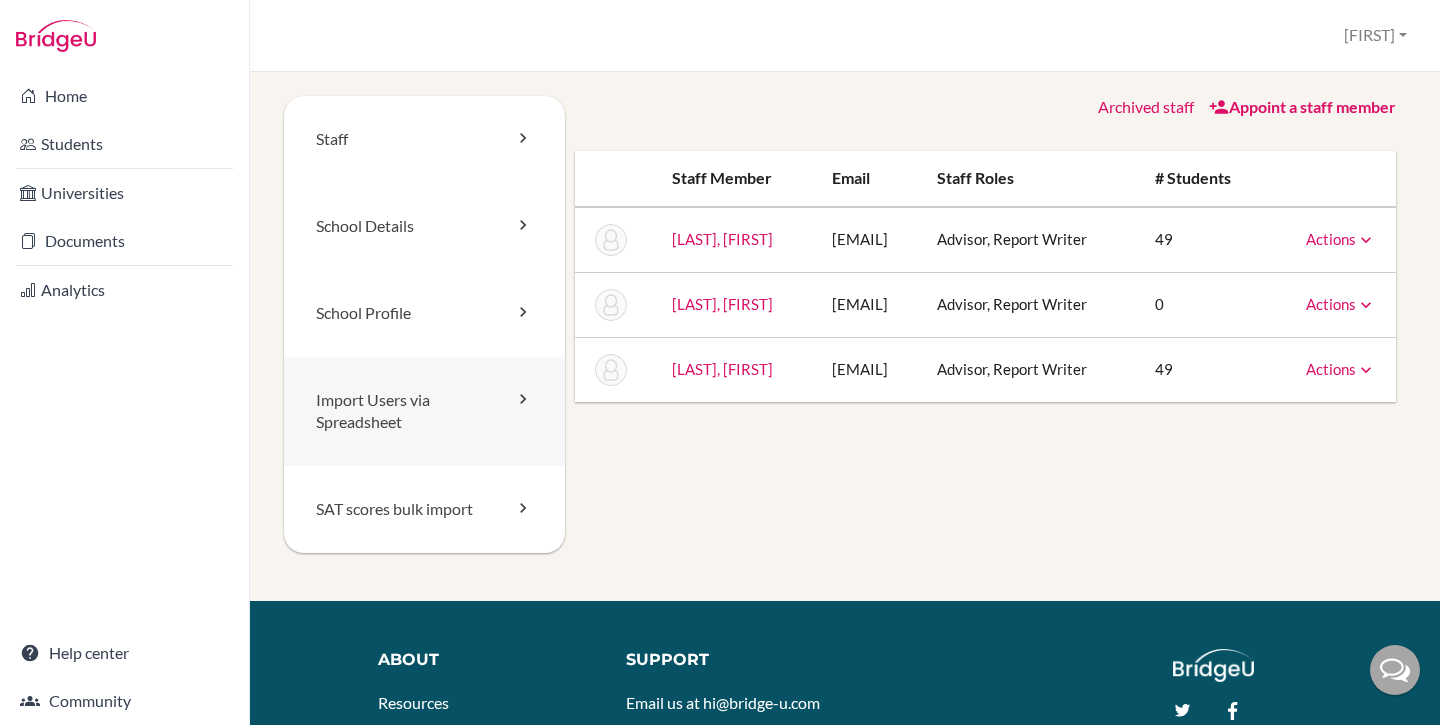 click on "Import Users via Spreadsheet" at bounding box center (424, 412) 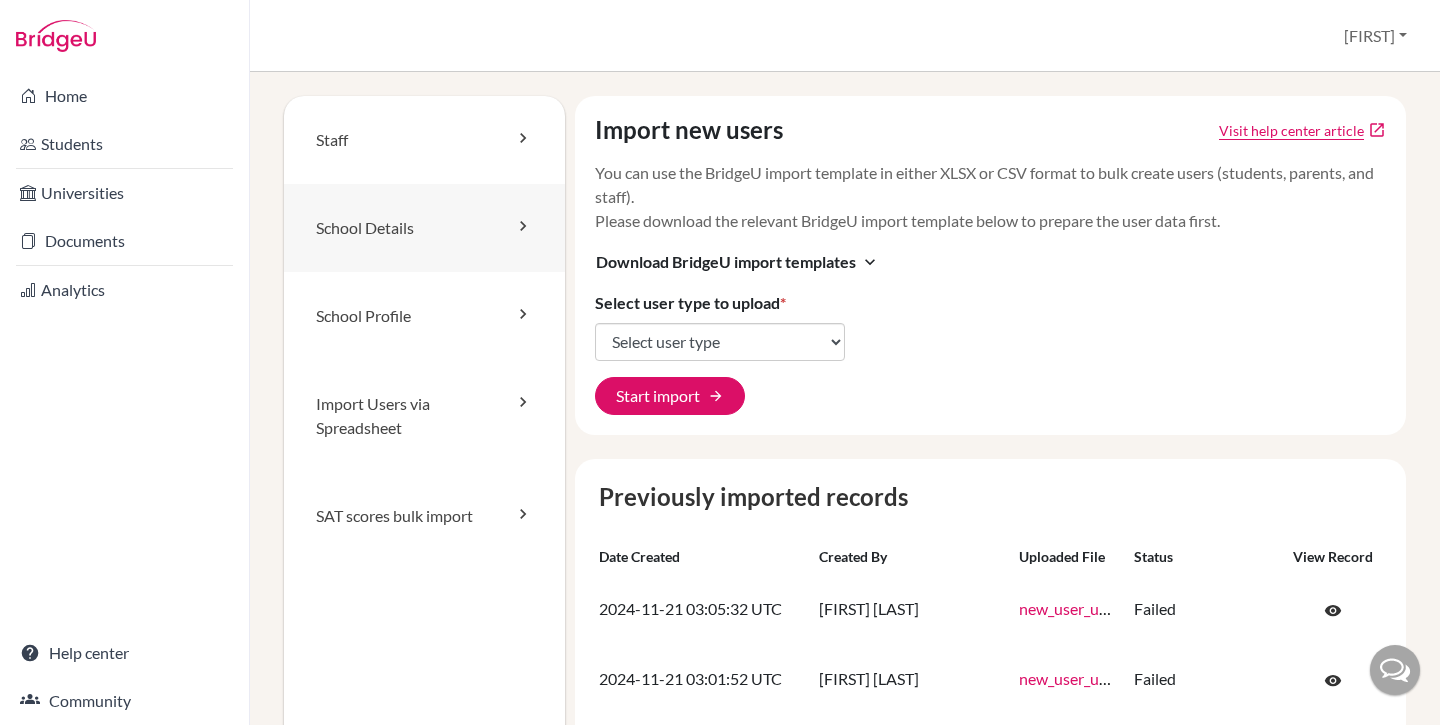 scroll, scrollTop: 0, scrollLeft: 0, axis: both 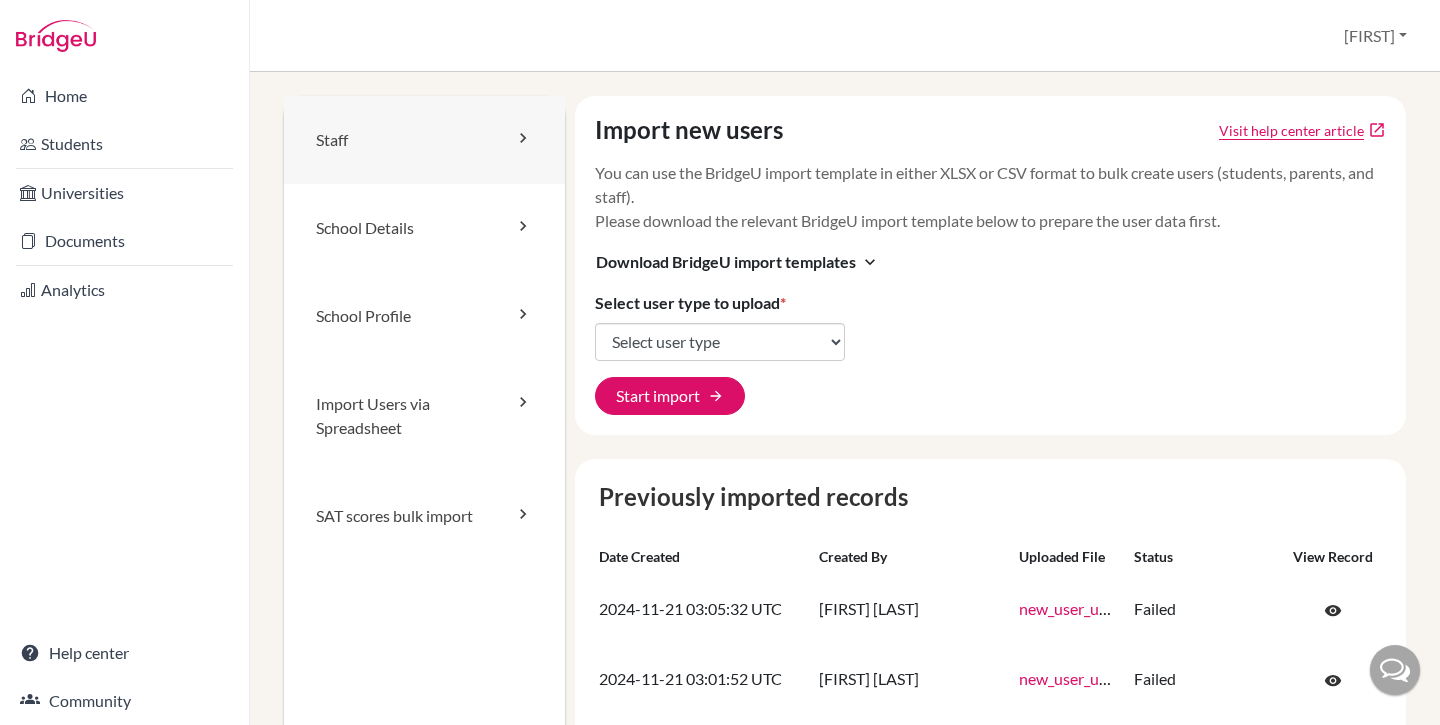 click on "Staff" at bounding box center (424, 140) 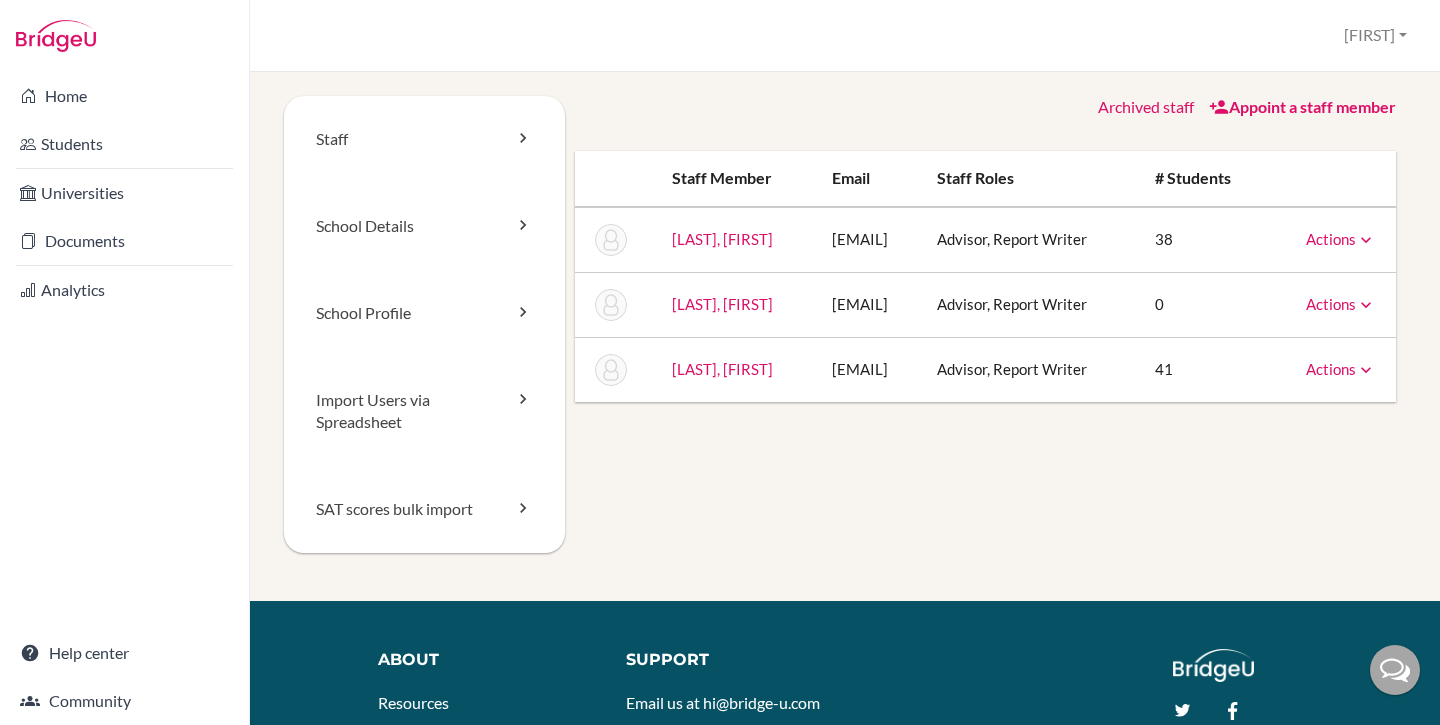 scroll, scrollTop: 0, scrollLeft: 0, axis: both 